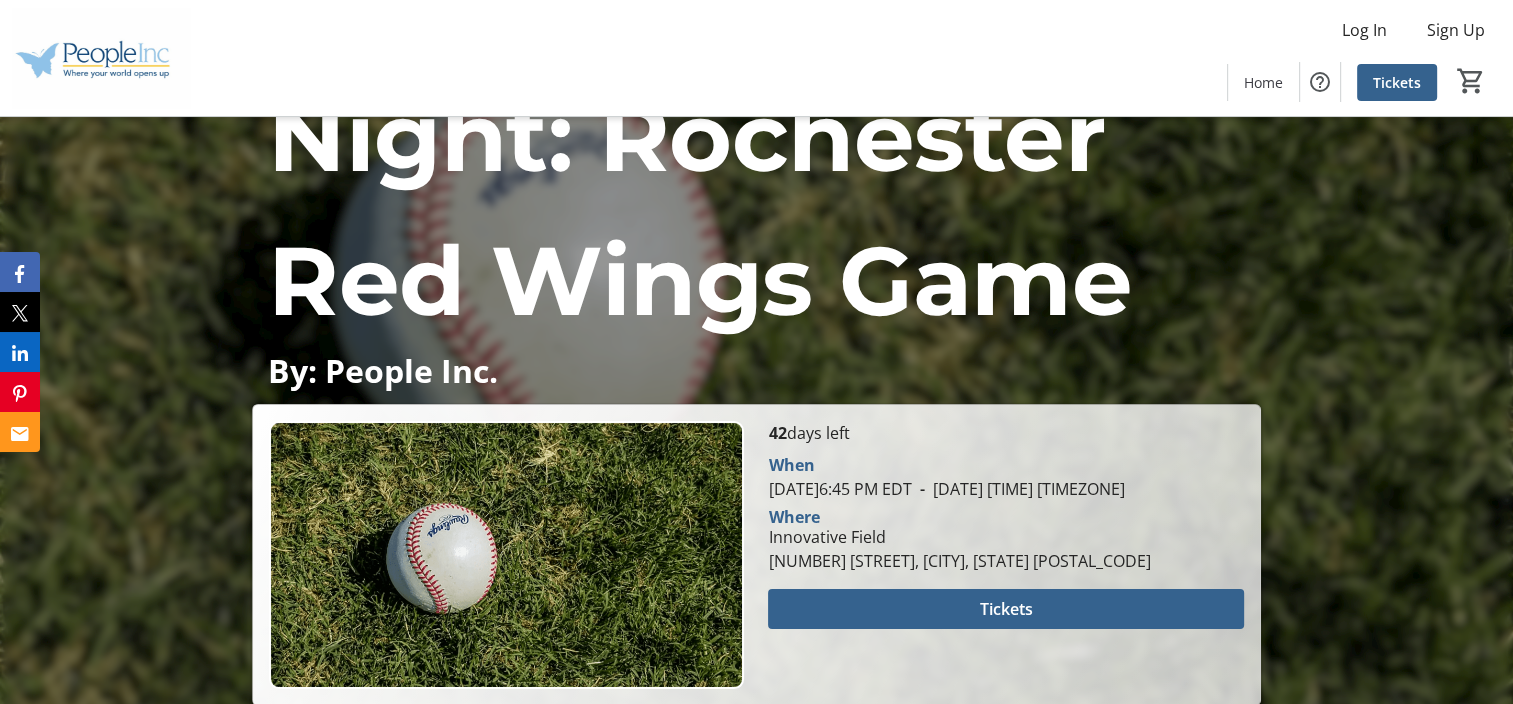 scroll, scrollTop: 200, scrollLeft: 0, axis: vertical 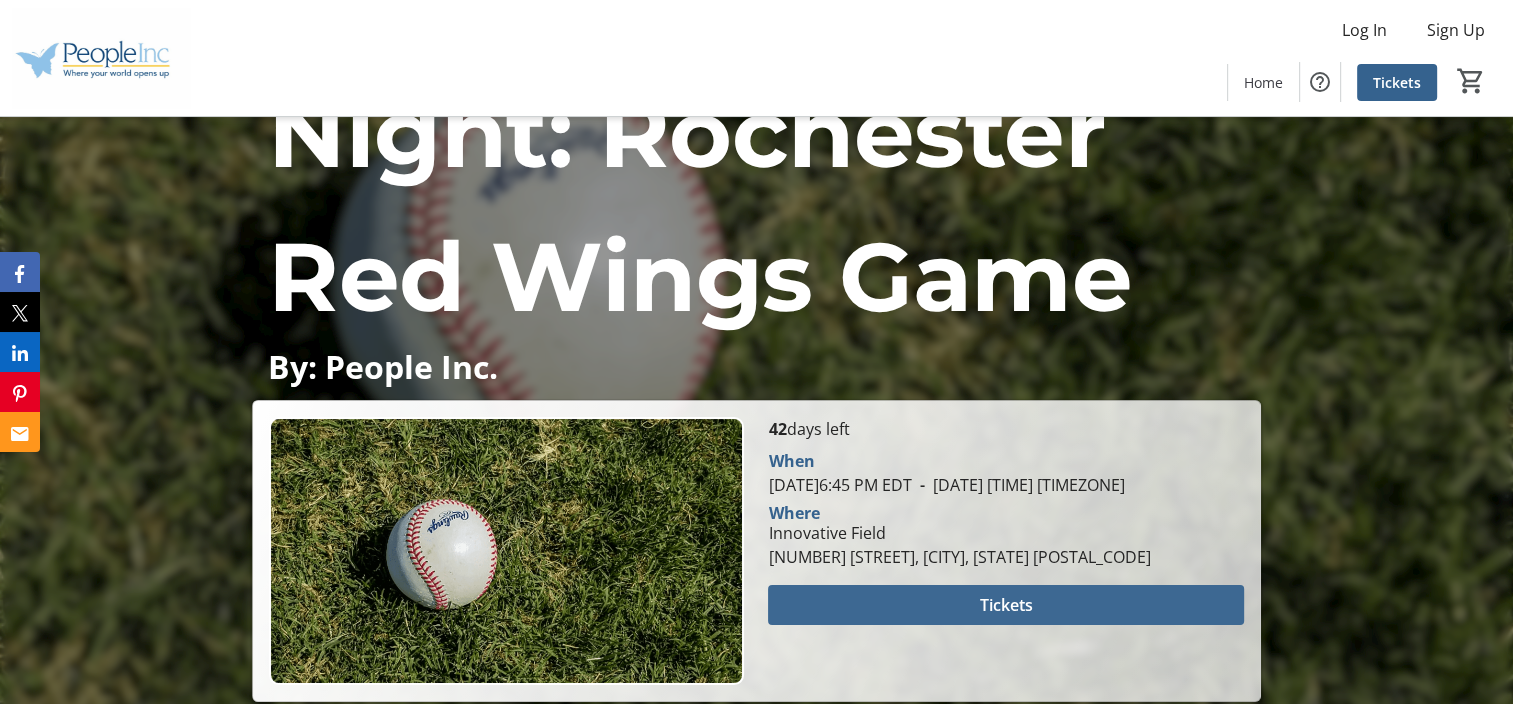 click at bounding box center (1005, 605) 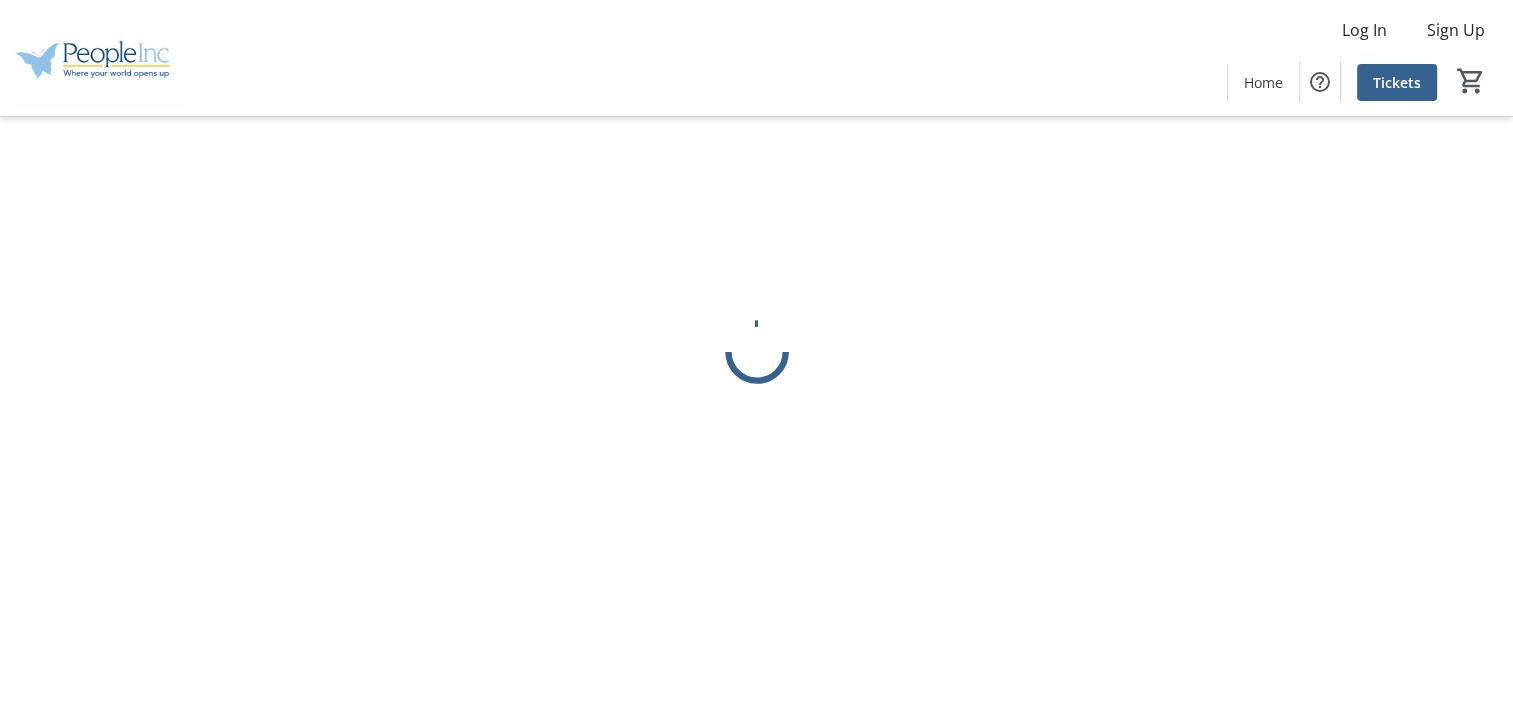 scroll, scrollTop: 0, scrollLeft: 0, axis: both 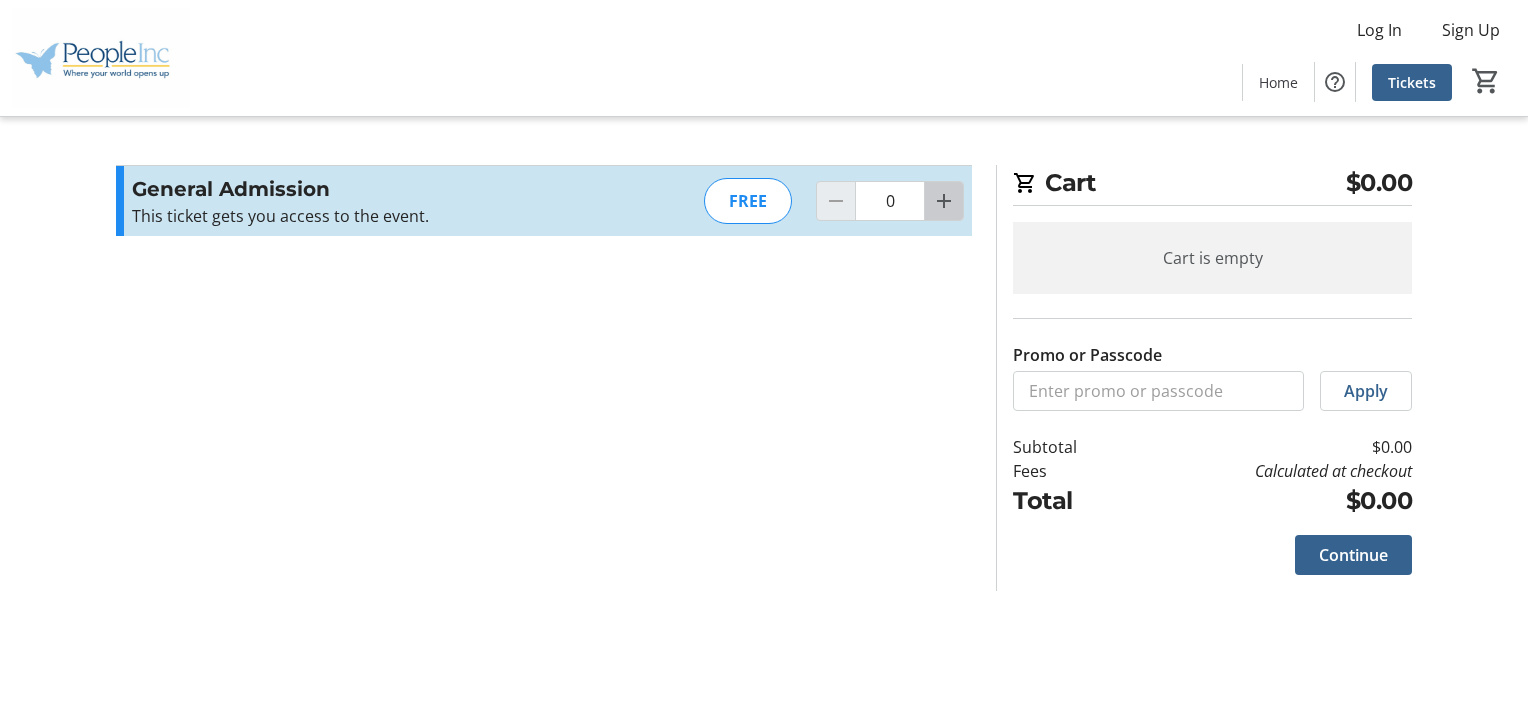 click at bounding box center (944, 201) 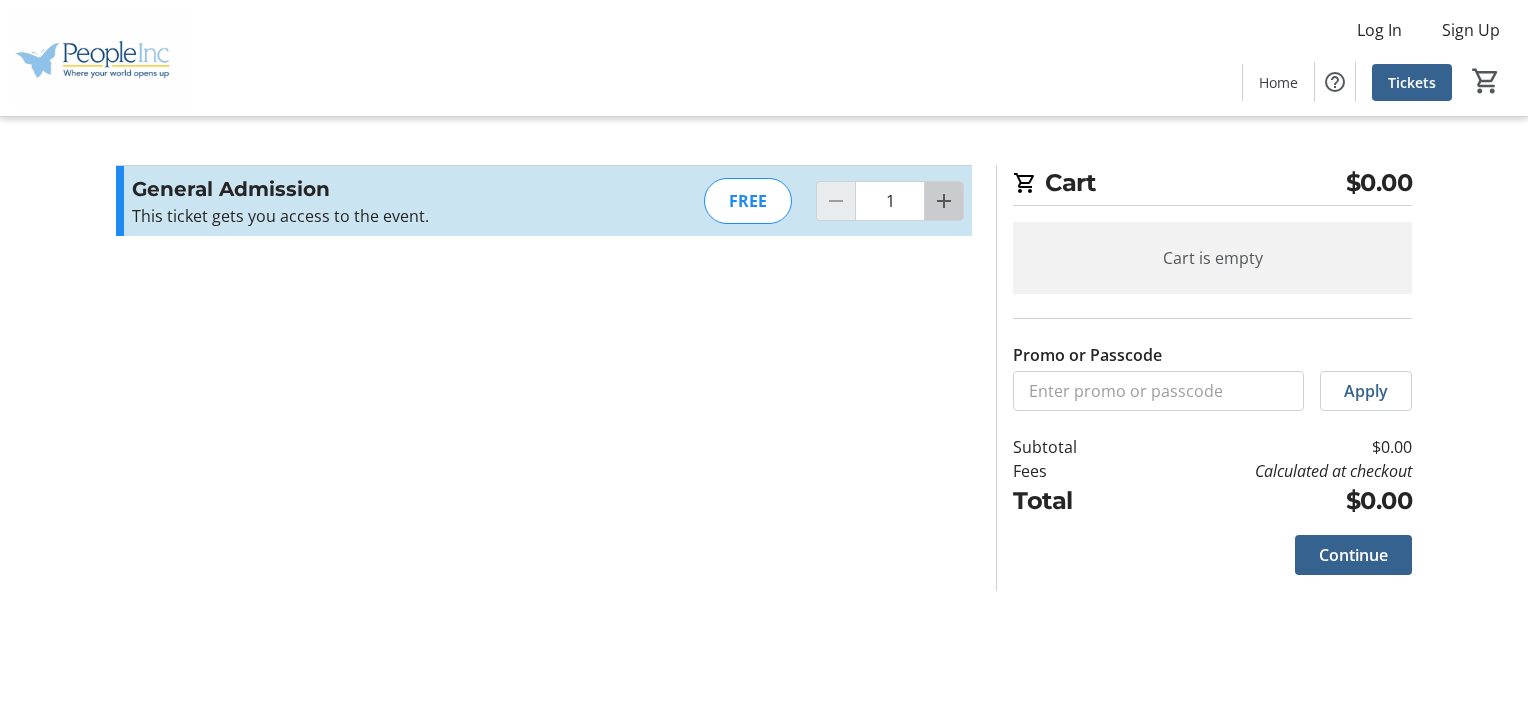 click at bounding box center (944, 201) 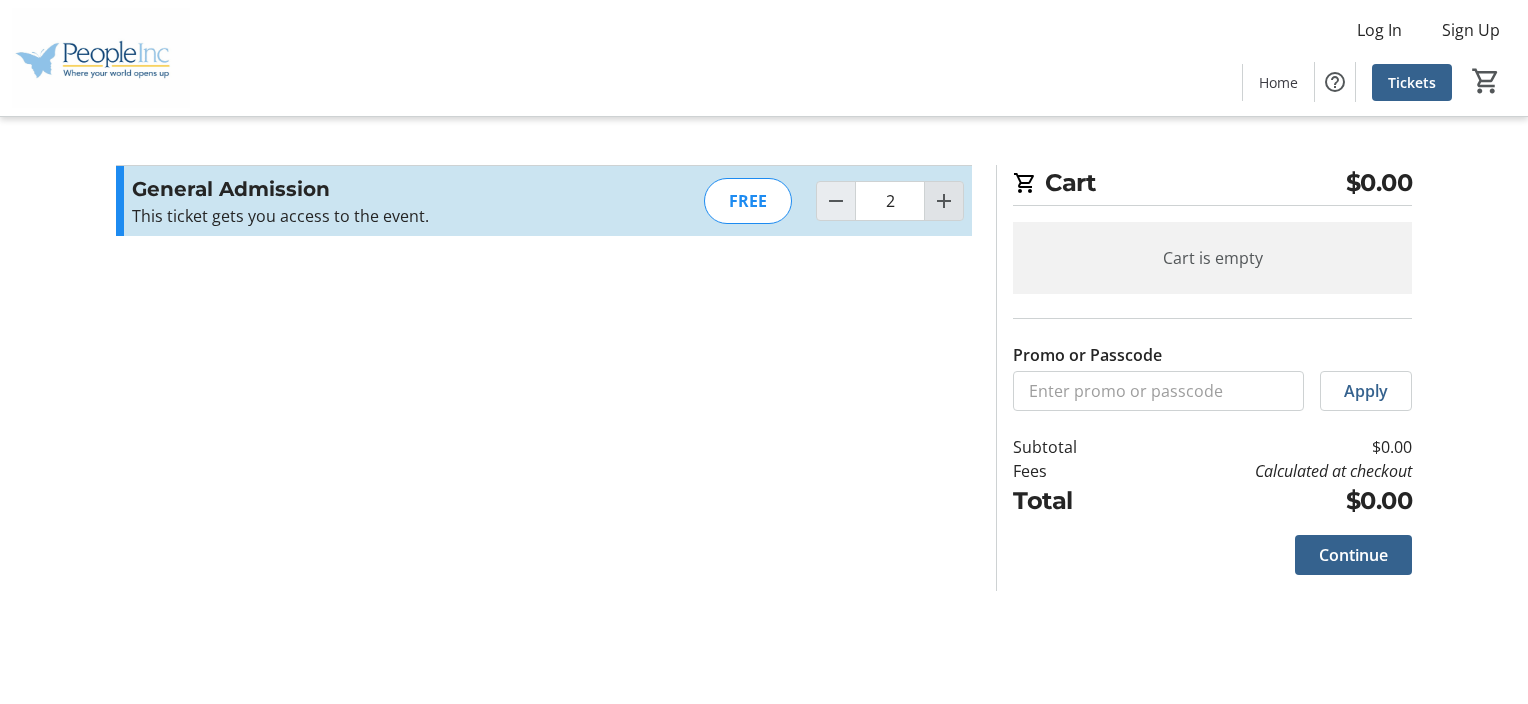 click at bounding box center (944, 201) 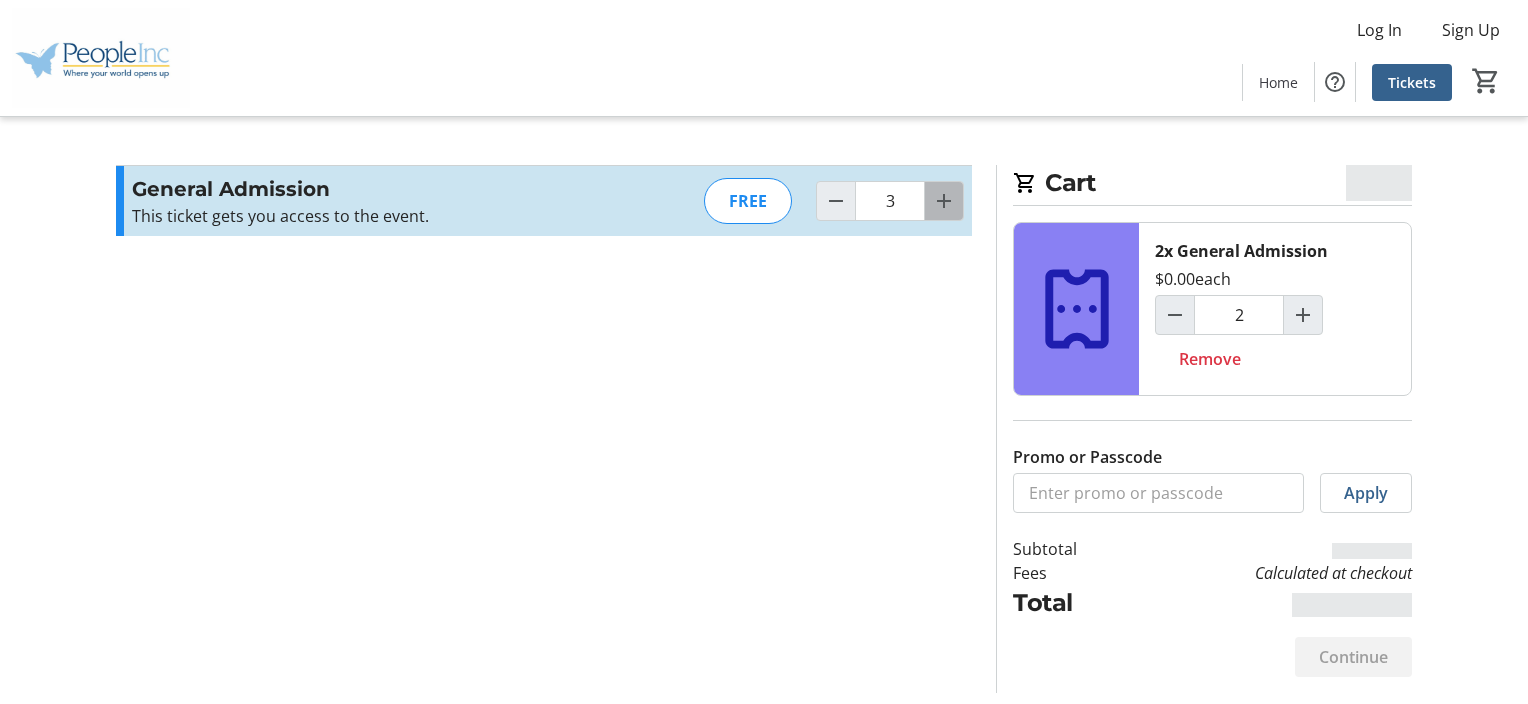 click at bounding box center [944, 201] 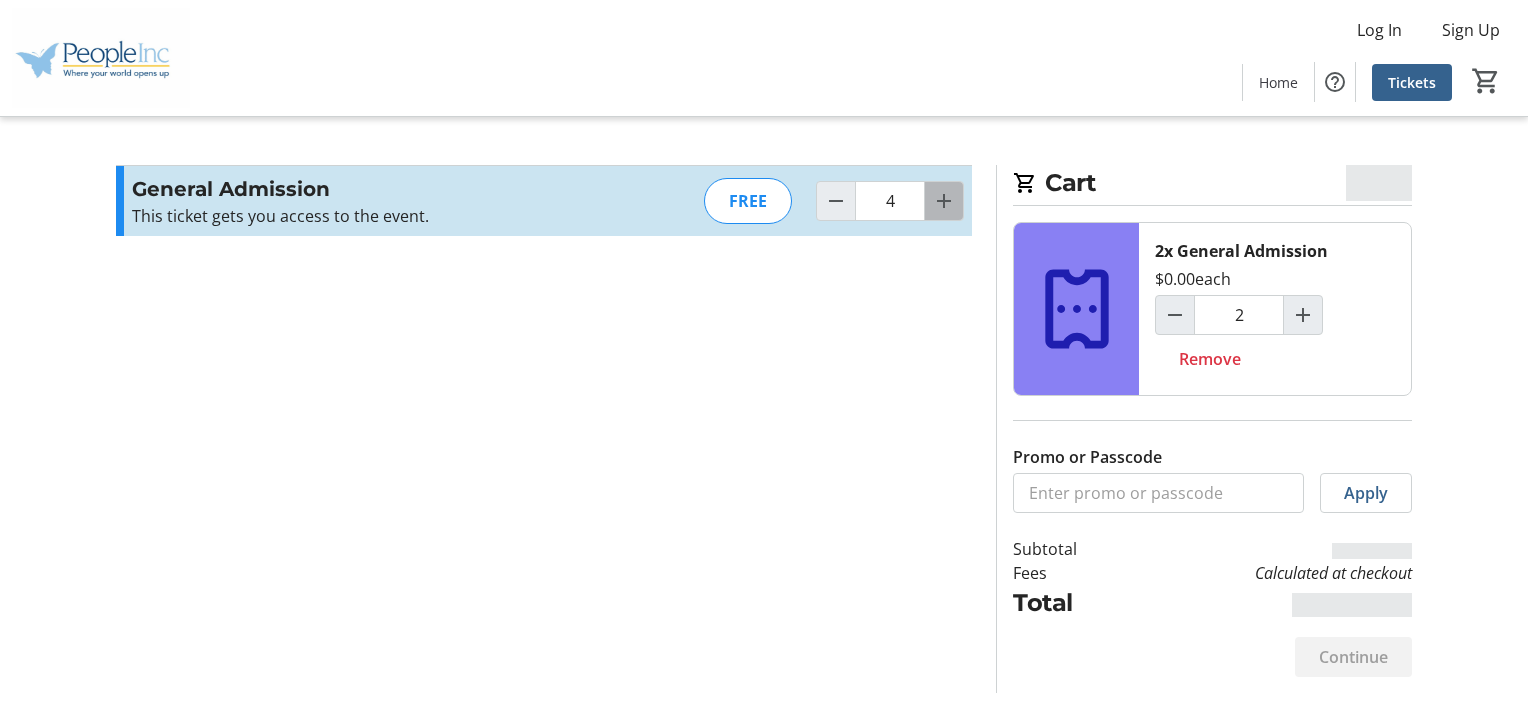 click at bounding box center (944, 201) 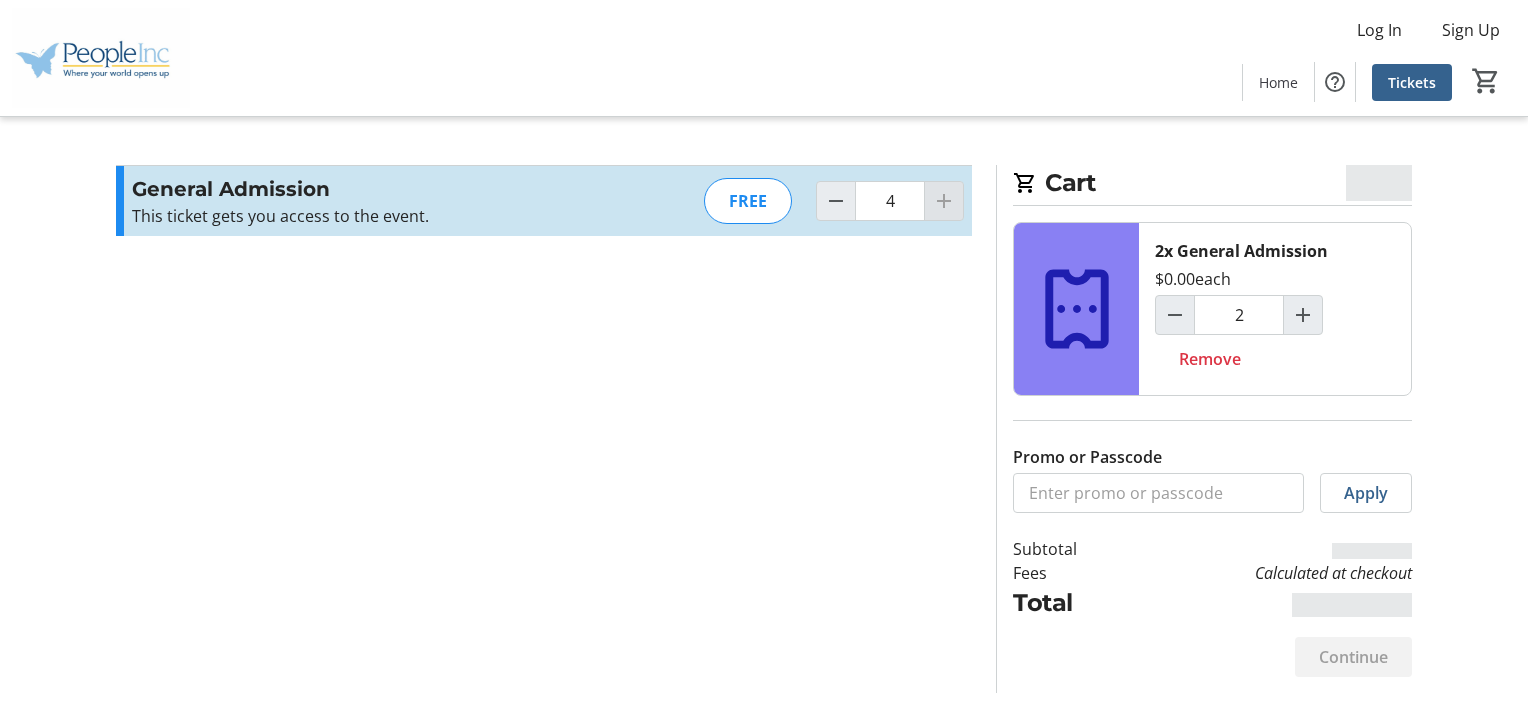 click at bounding box center (944, 201) 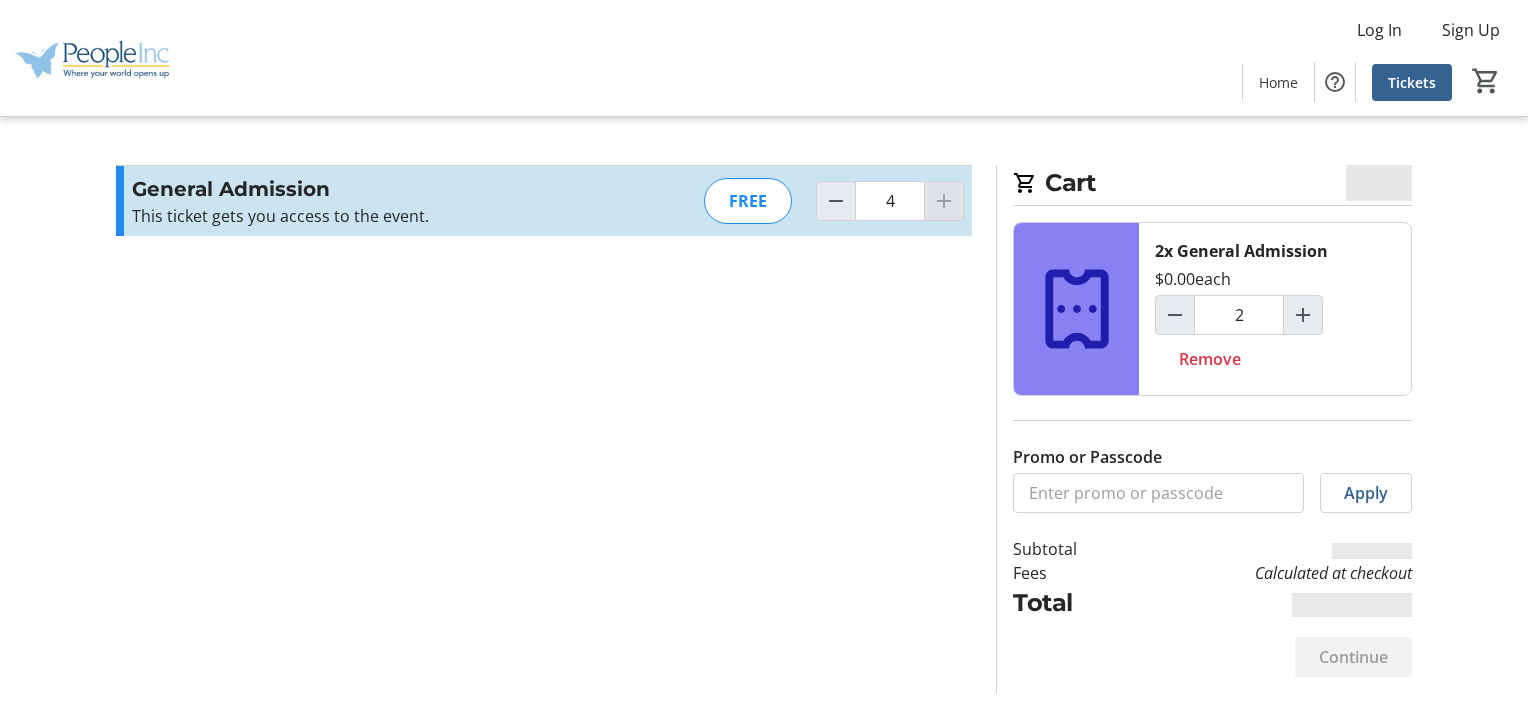 click at bounding box center [944, 201] 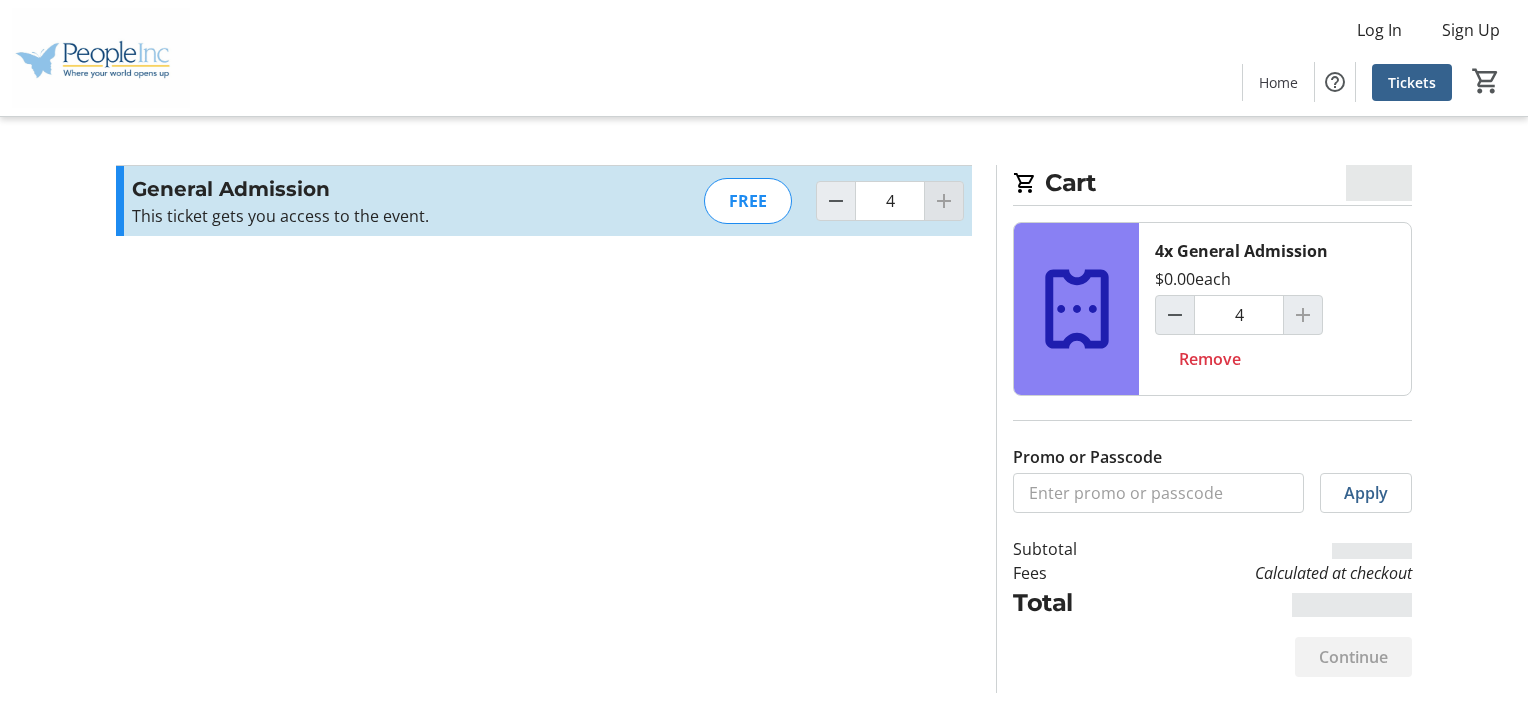 click at bounding box center (944, 201) 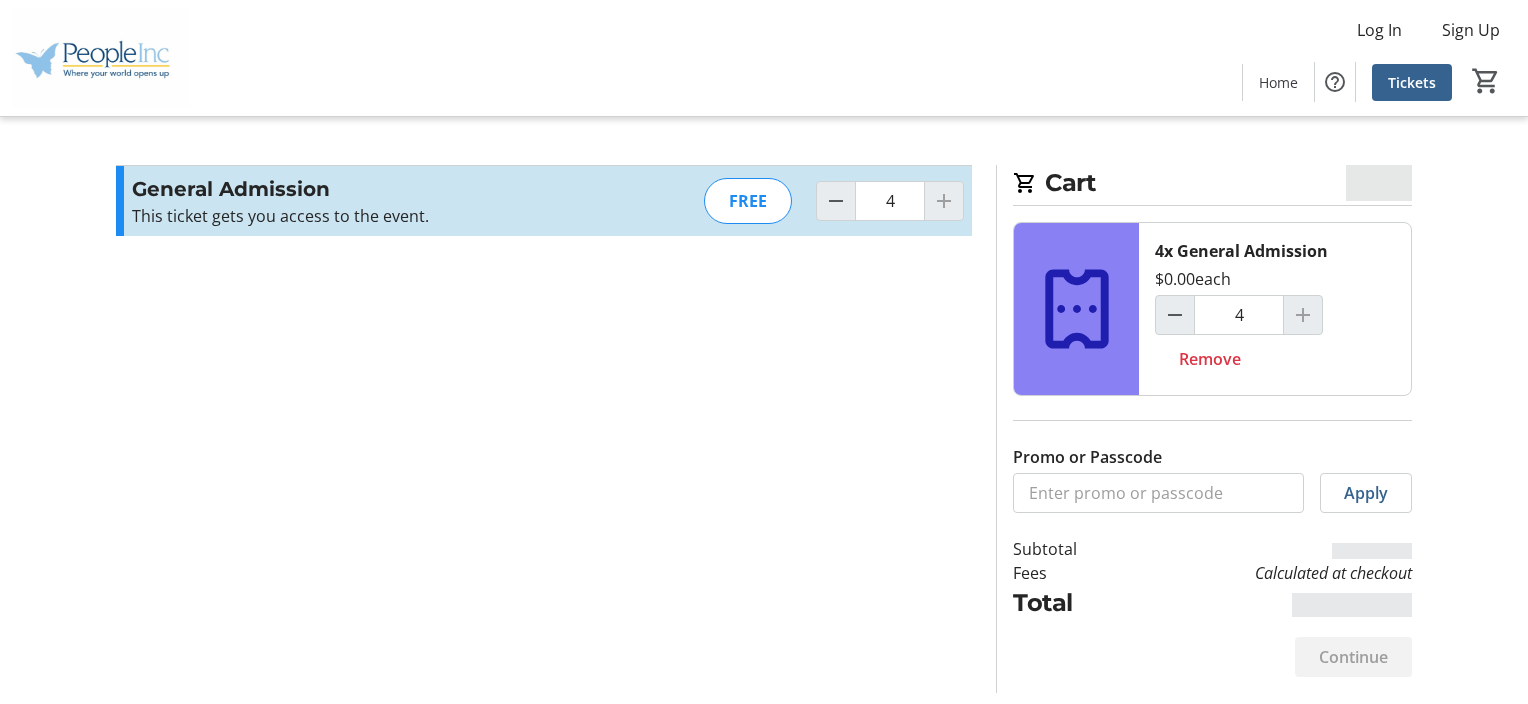 click at bounding box center [944, 201] 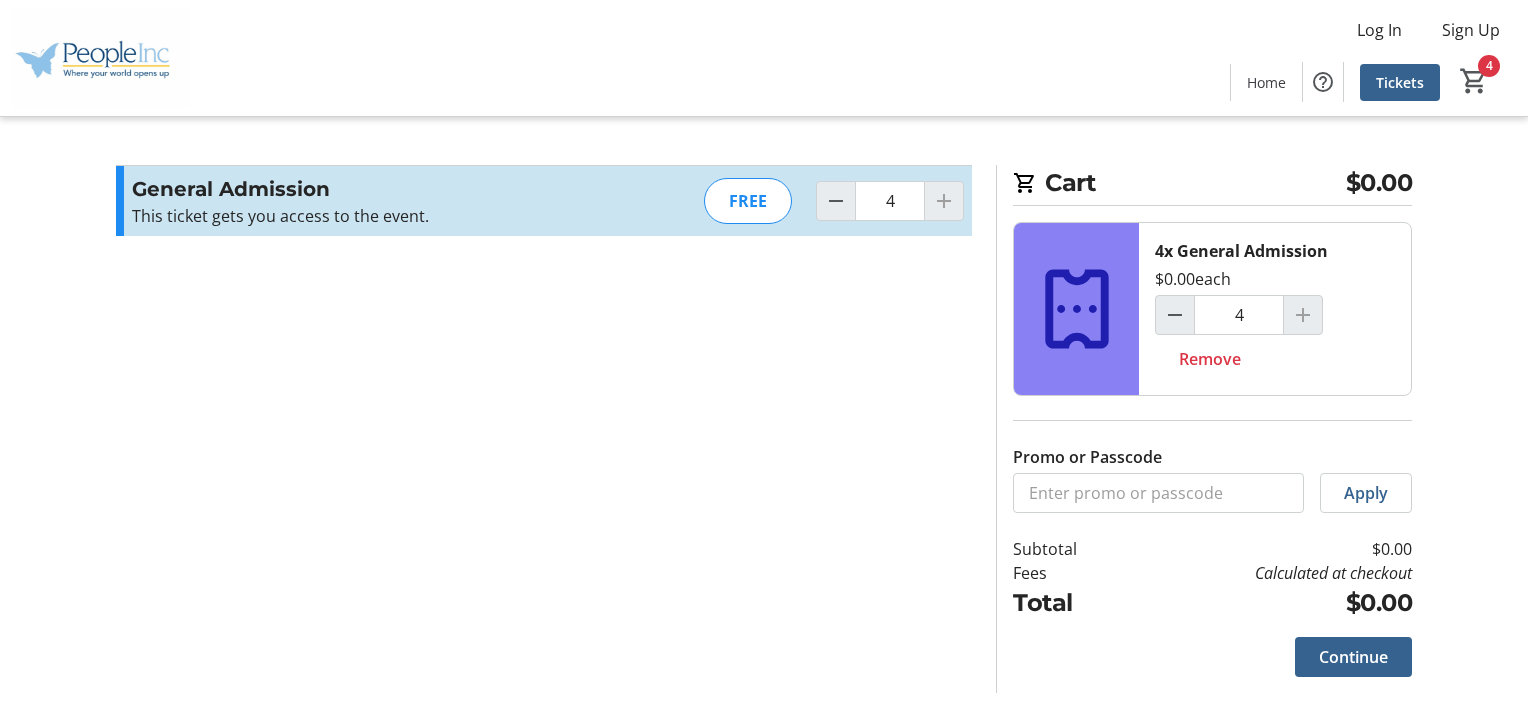 click at bounding box center [944, 201] 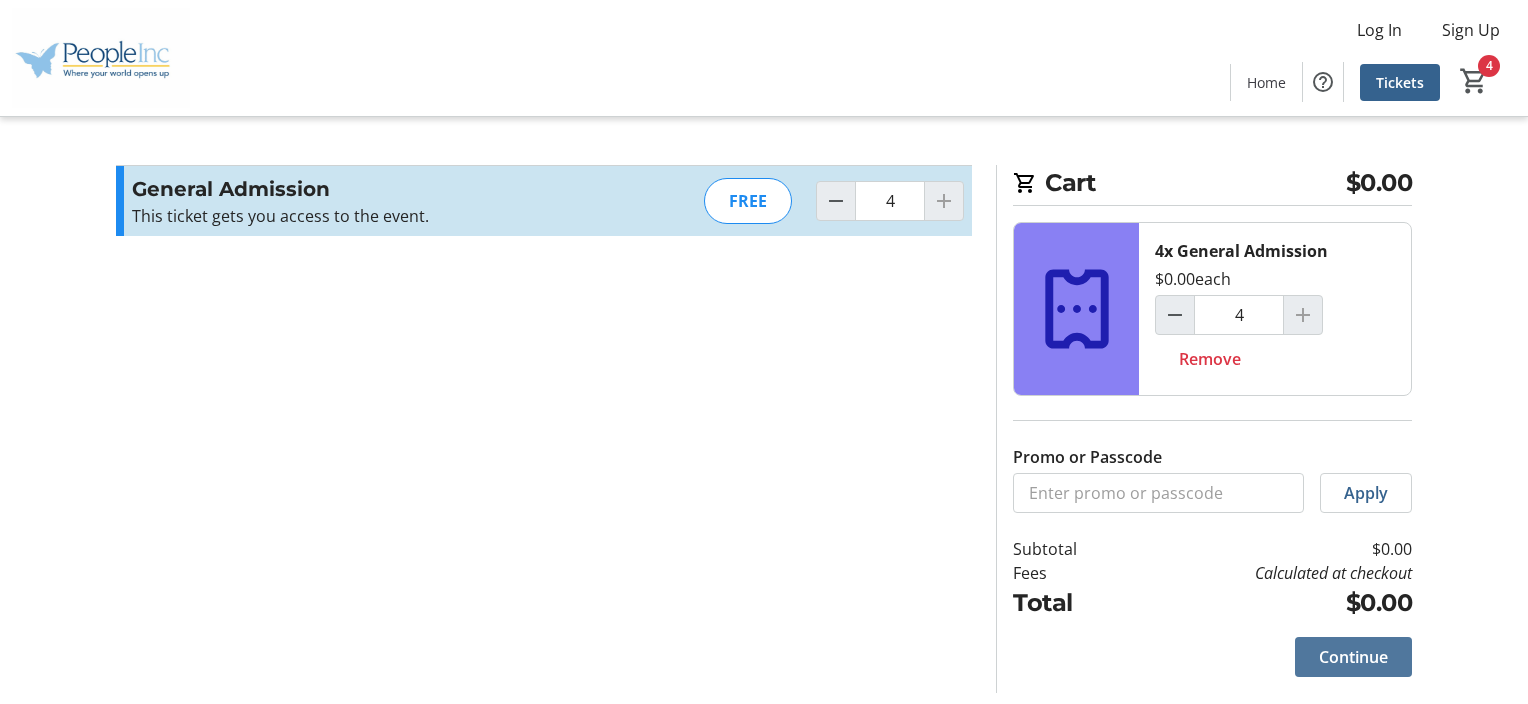 click on "Continue" at bounding box center [1353, 657] 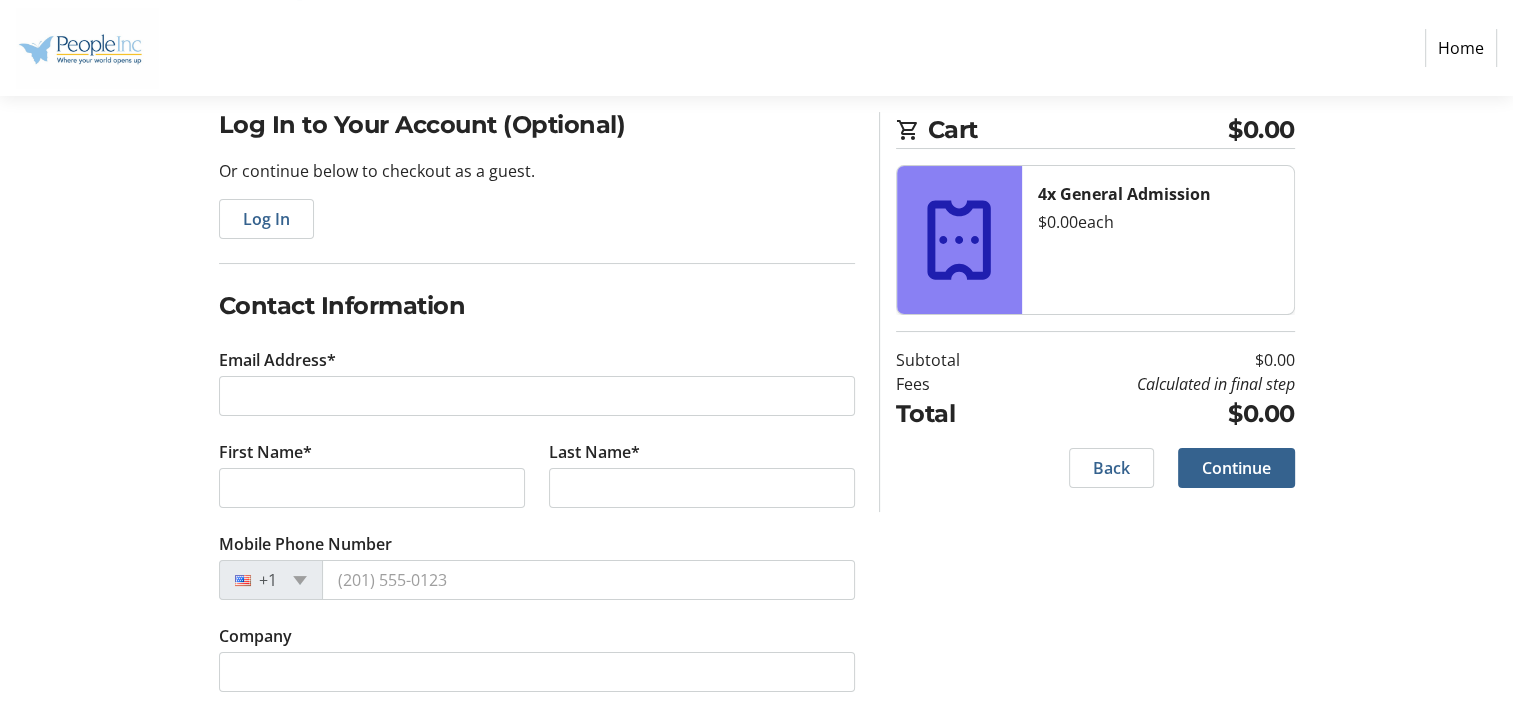 scroll, scrollTop: 189, scrollLeft: 0, axis: vertical 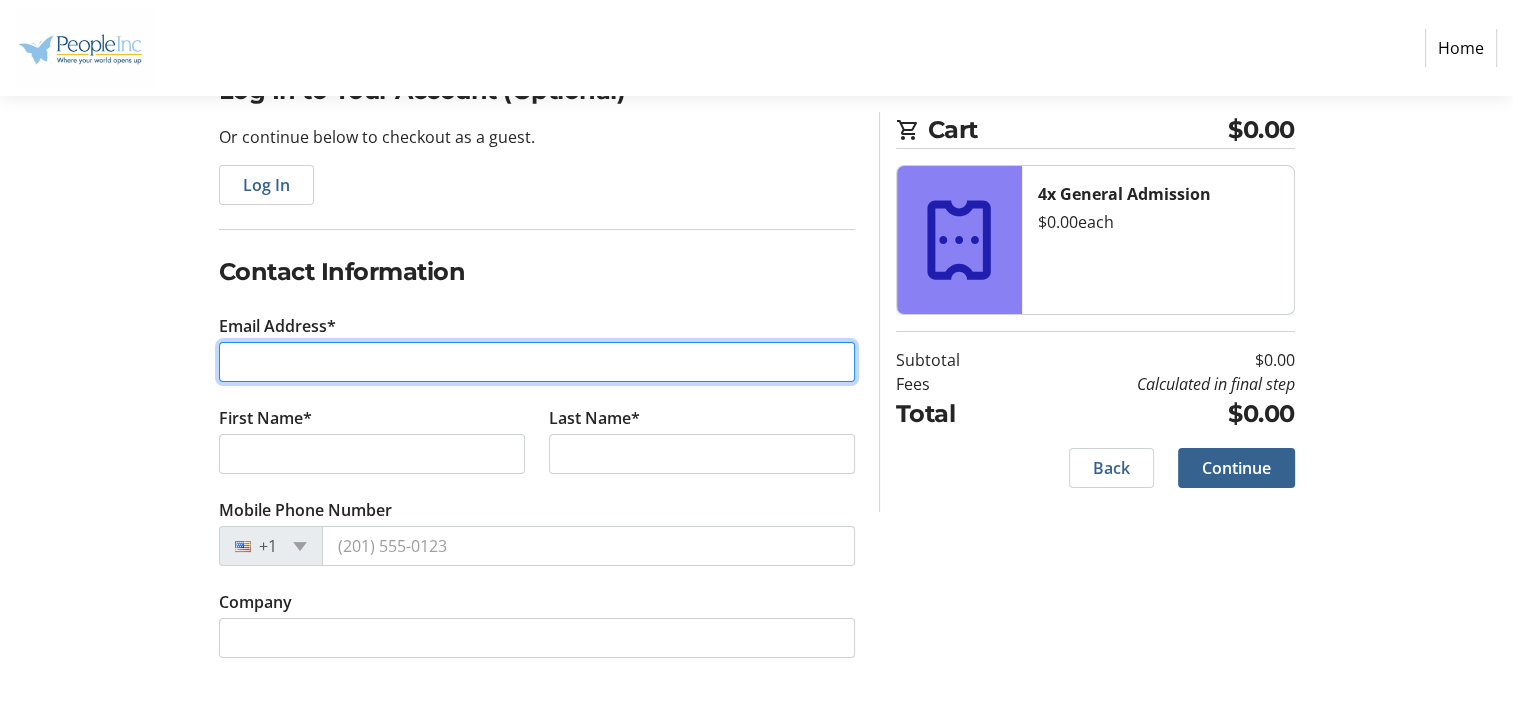 click on "Email Address*" at bounding box center [537, 362] 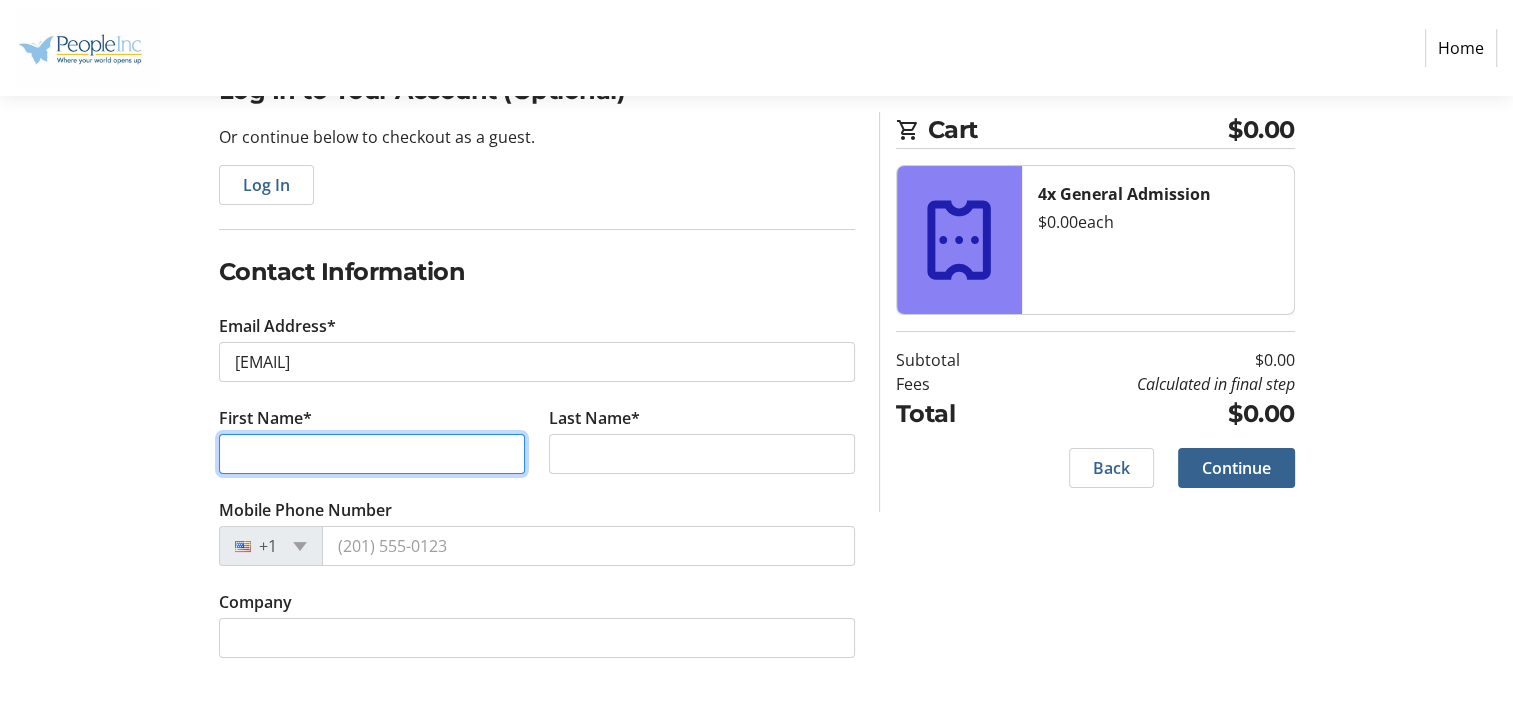 type on "[FIRST]" 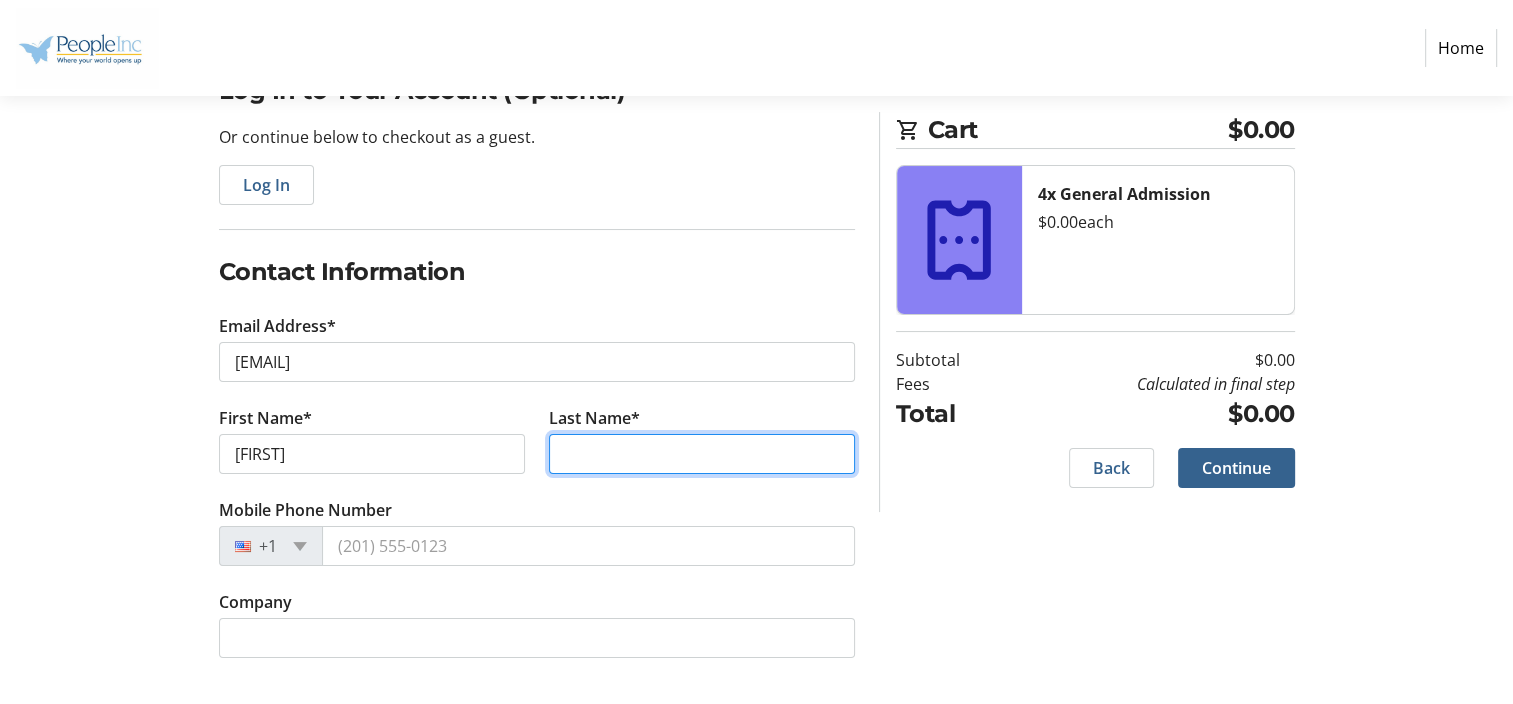 type on "[LAST]" 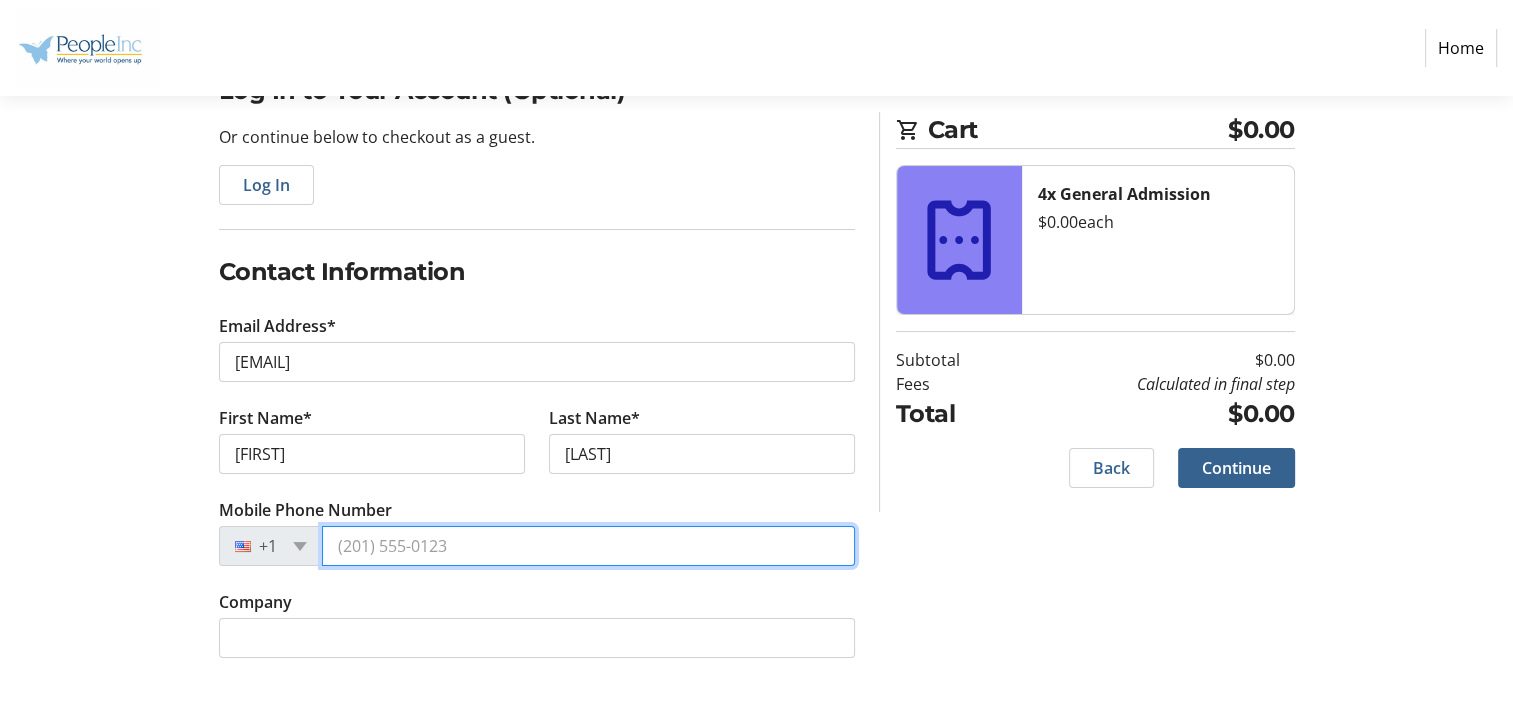 type on "[PHONE]" 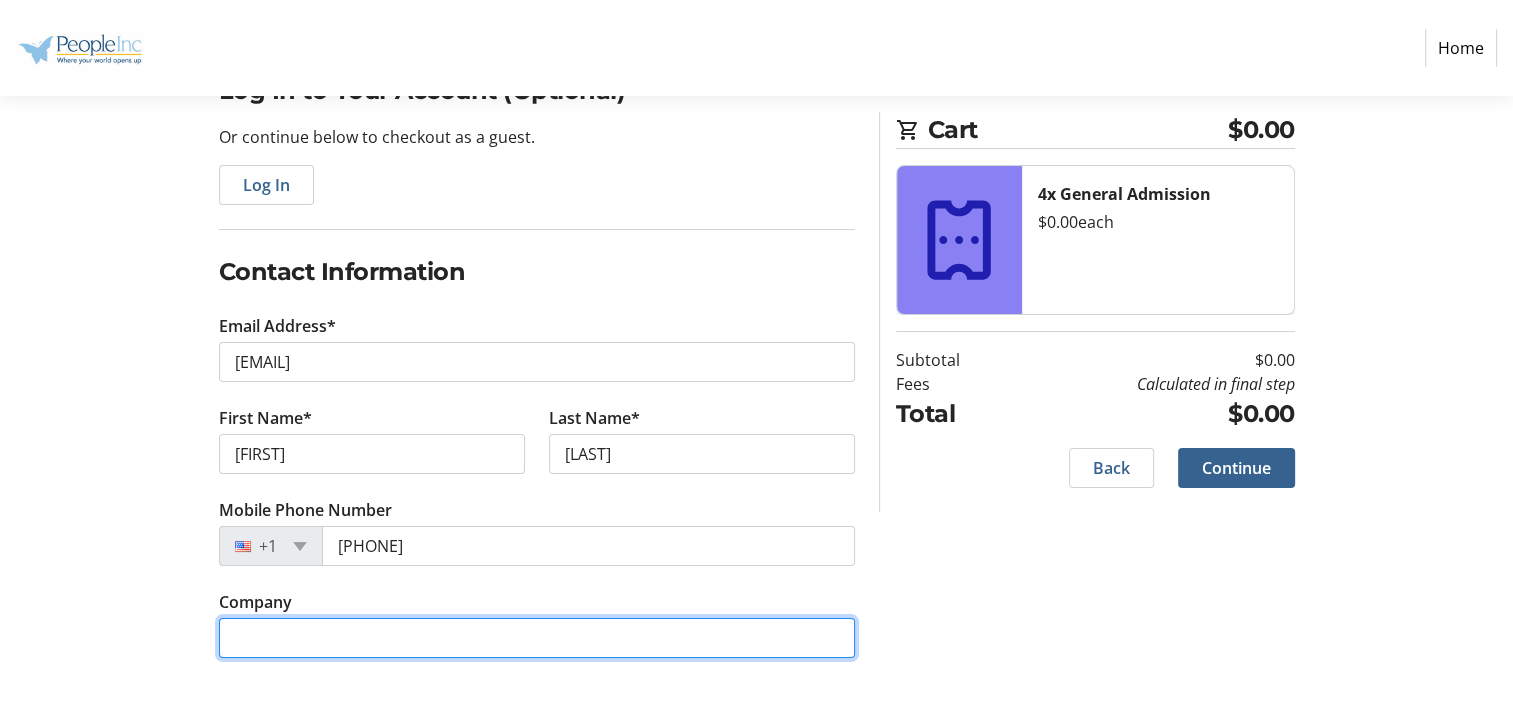type on "[COMPANY_ID]" 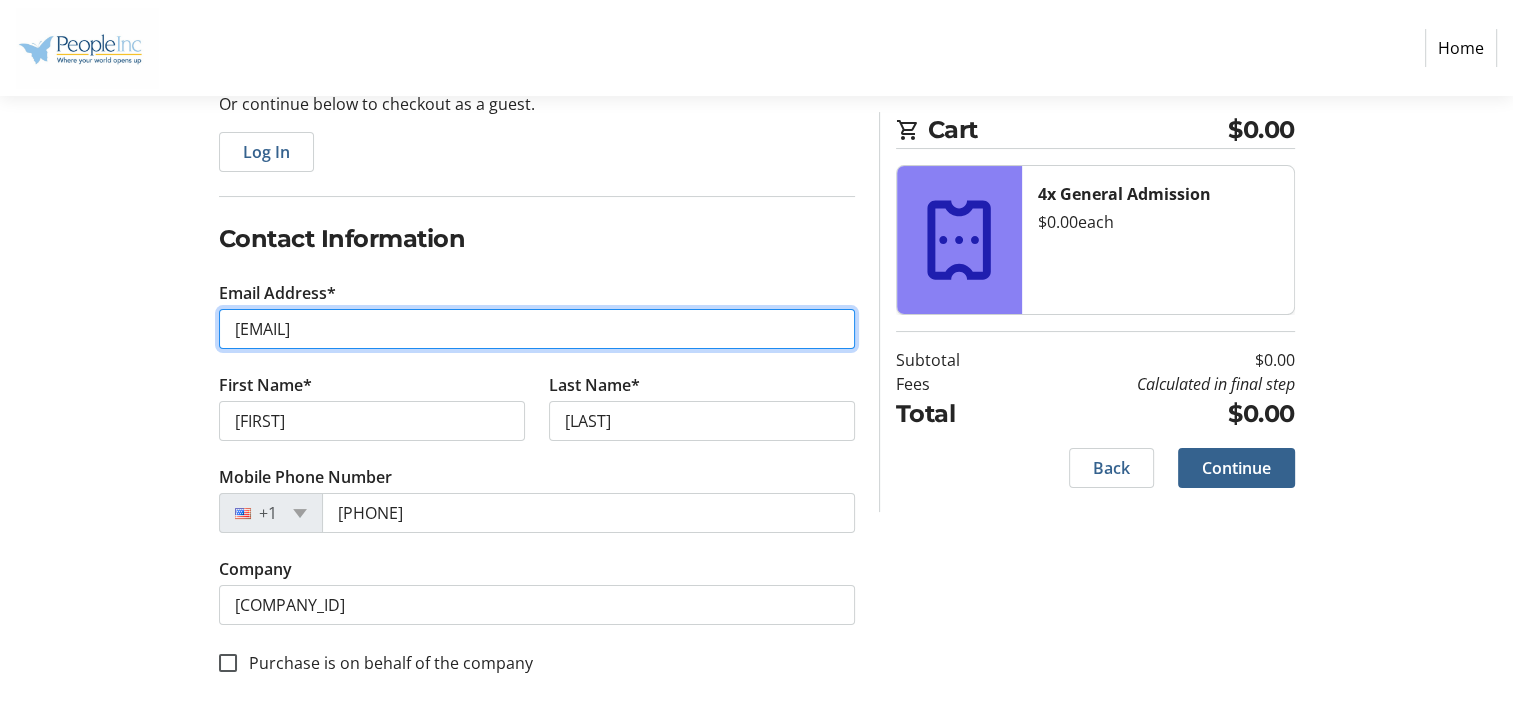 scroll, scrollTop: 238, scrollLeft: 0, axis: vertical 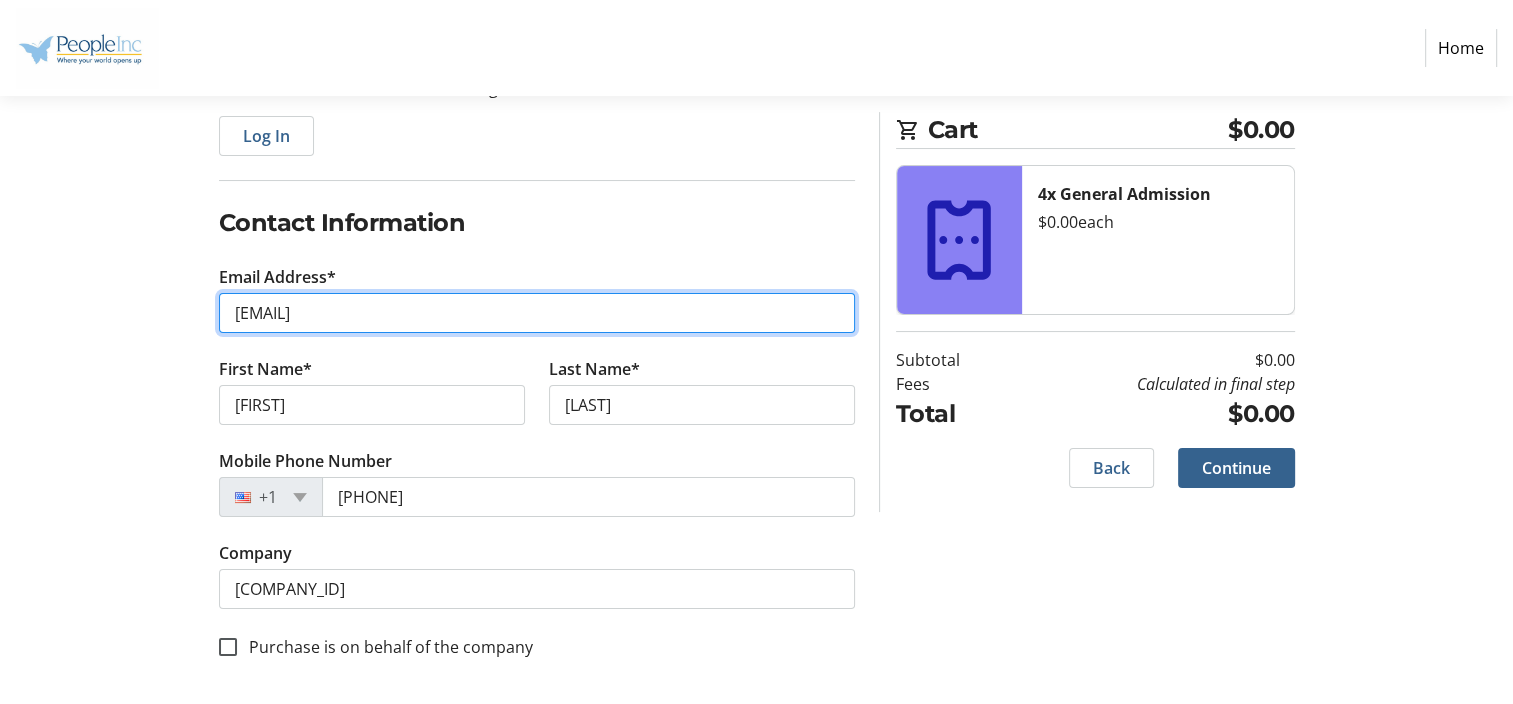 drag, startPoint x: 486, startPoint y: 313, endPoint x: 118, endPoint y: 308, distance: 368.03397 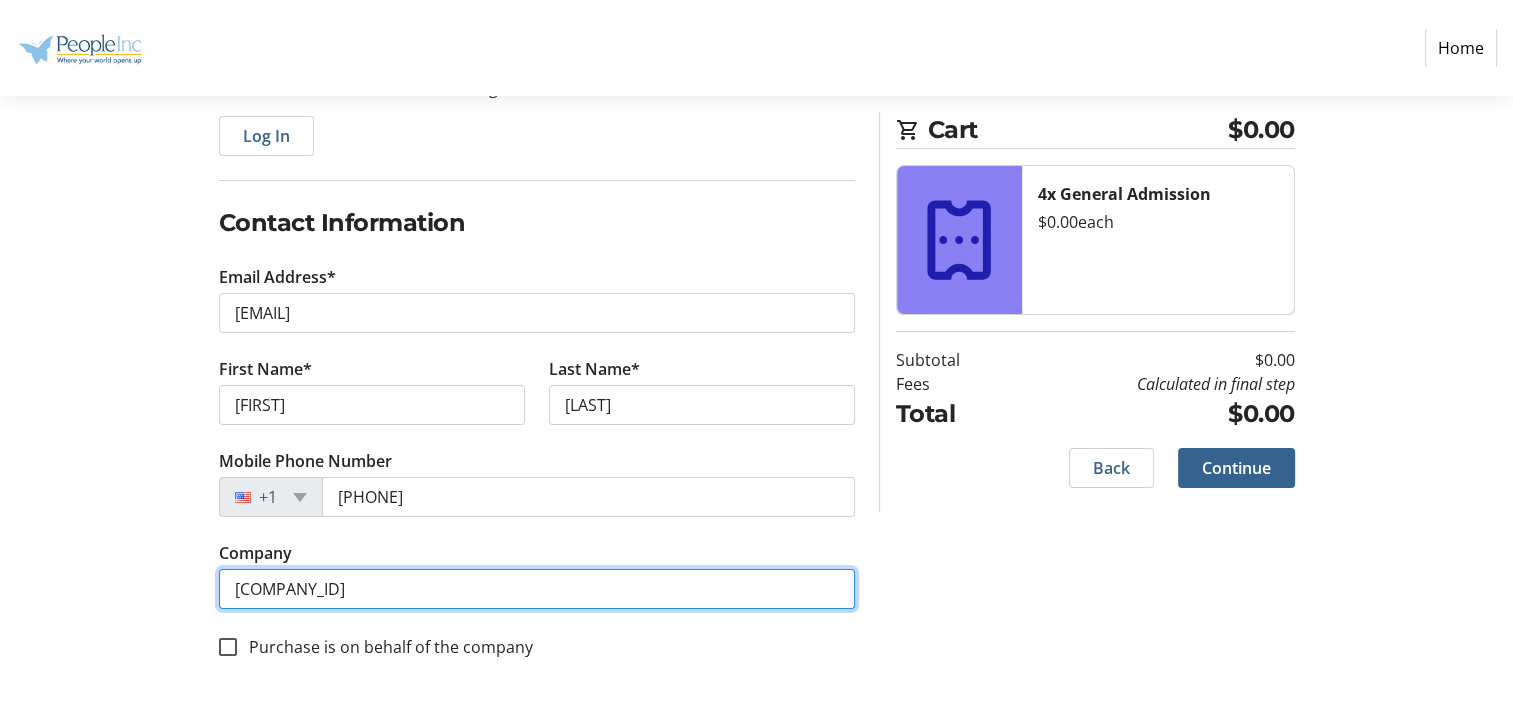 drag, startPoint x: 376, startPoint y: 579, endPoint x: 158, endPoint y: 600, distance: 219.00912 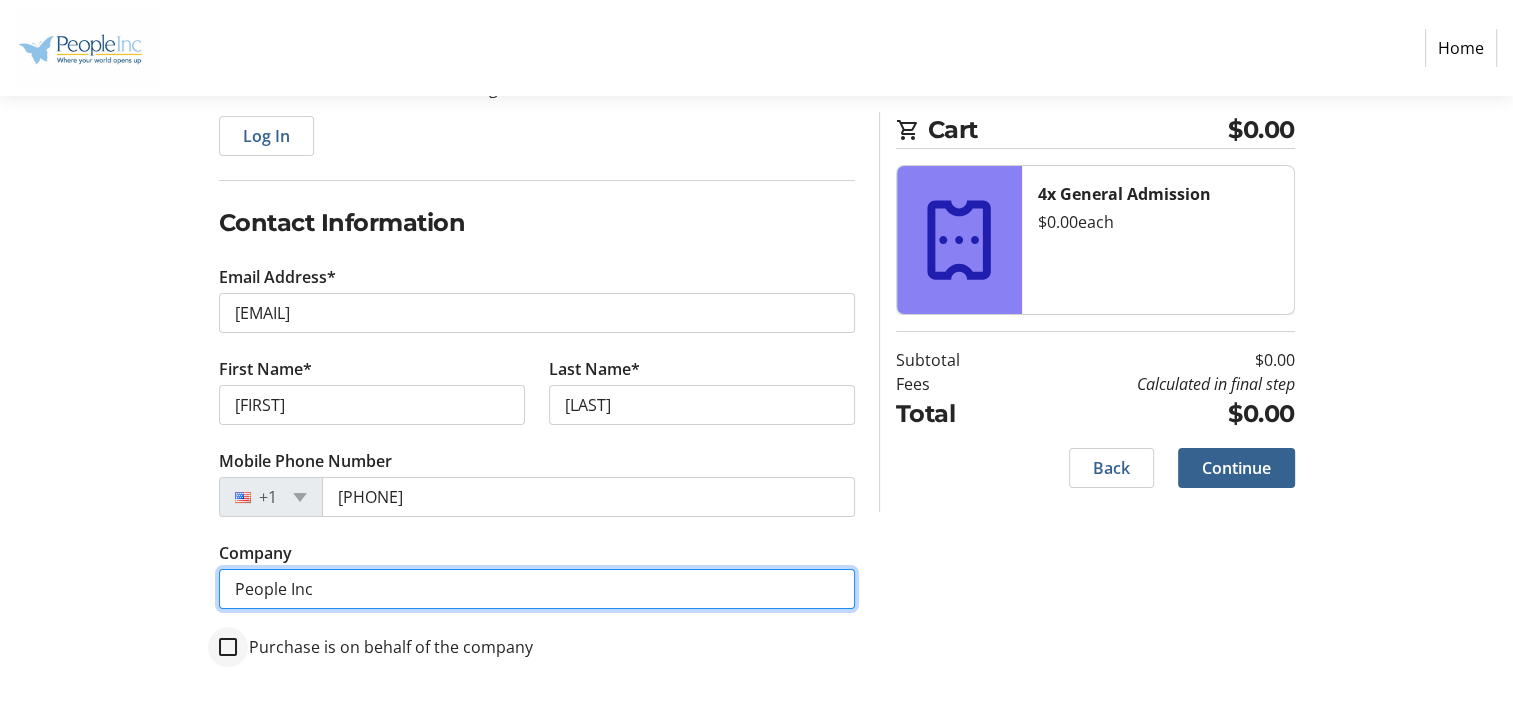 type on "People Inc" 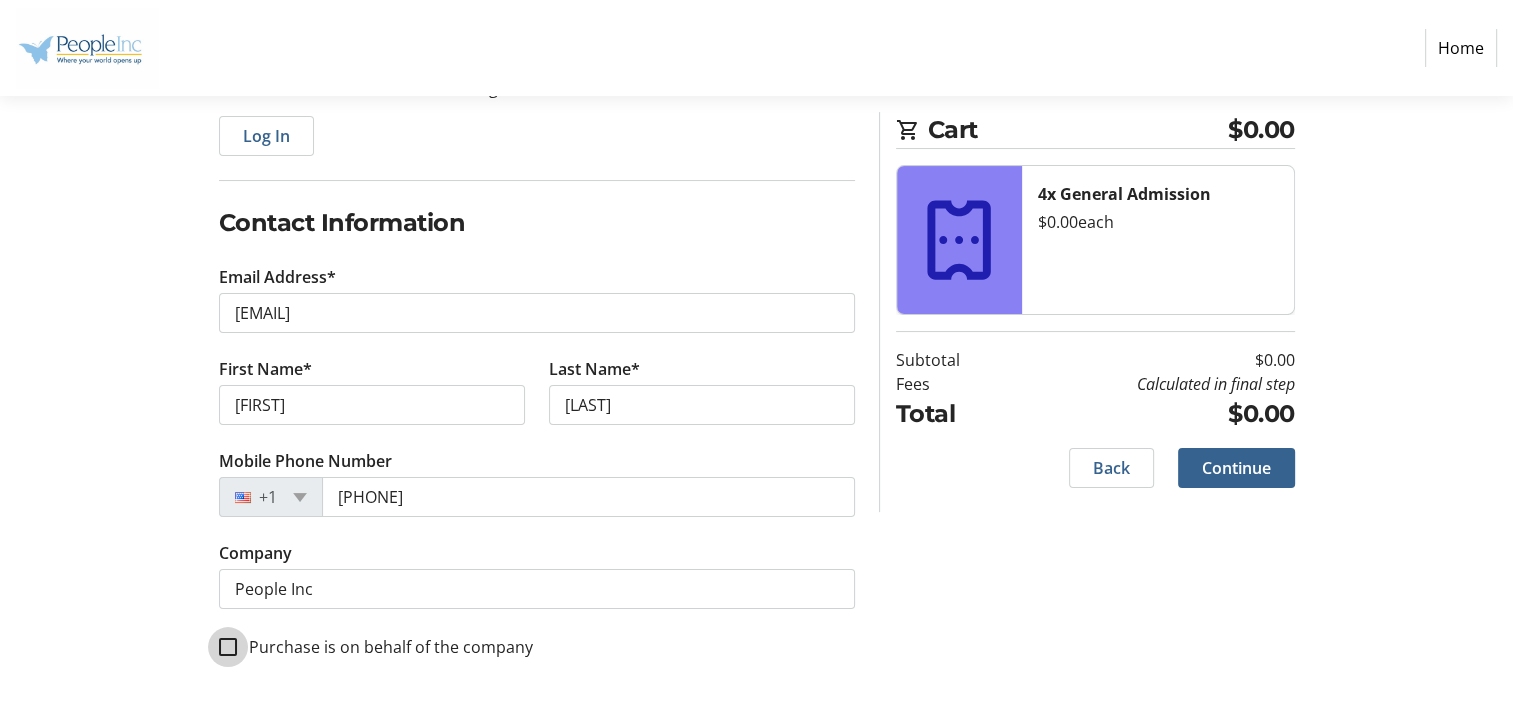 click on "Purchase is on behalf of the company" at bounding box center (228, 647) 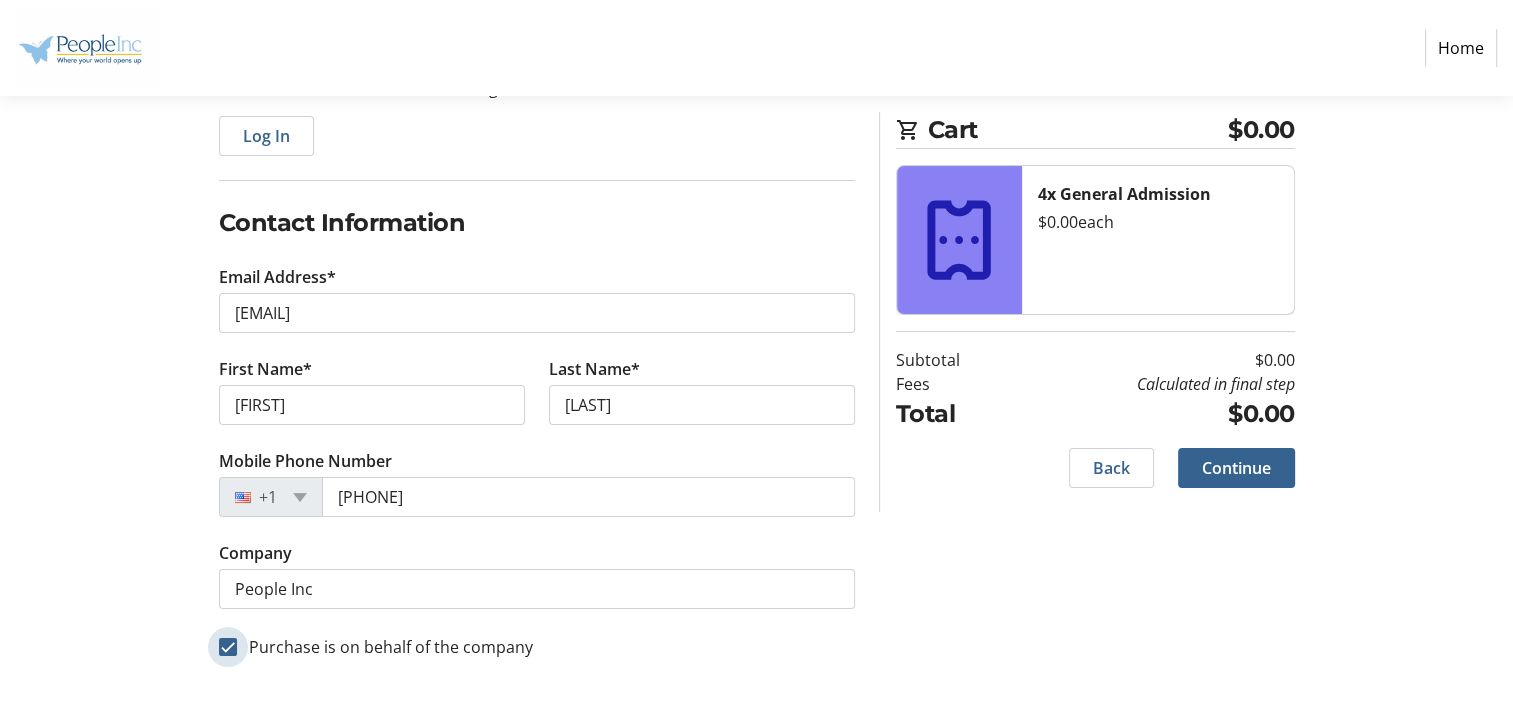 checkbox on "true" 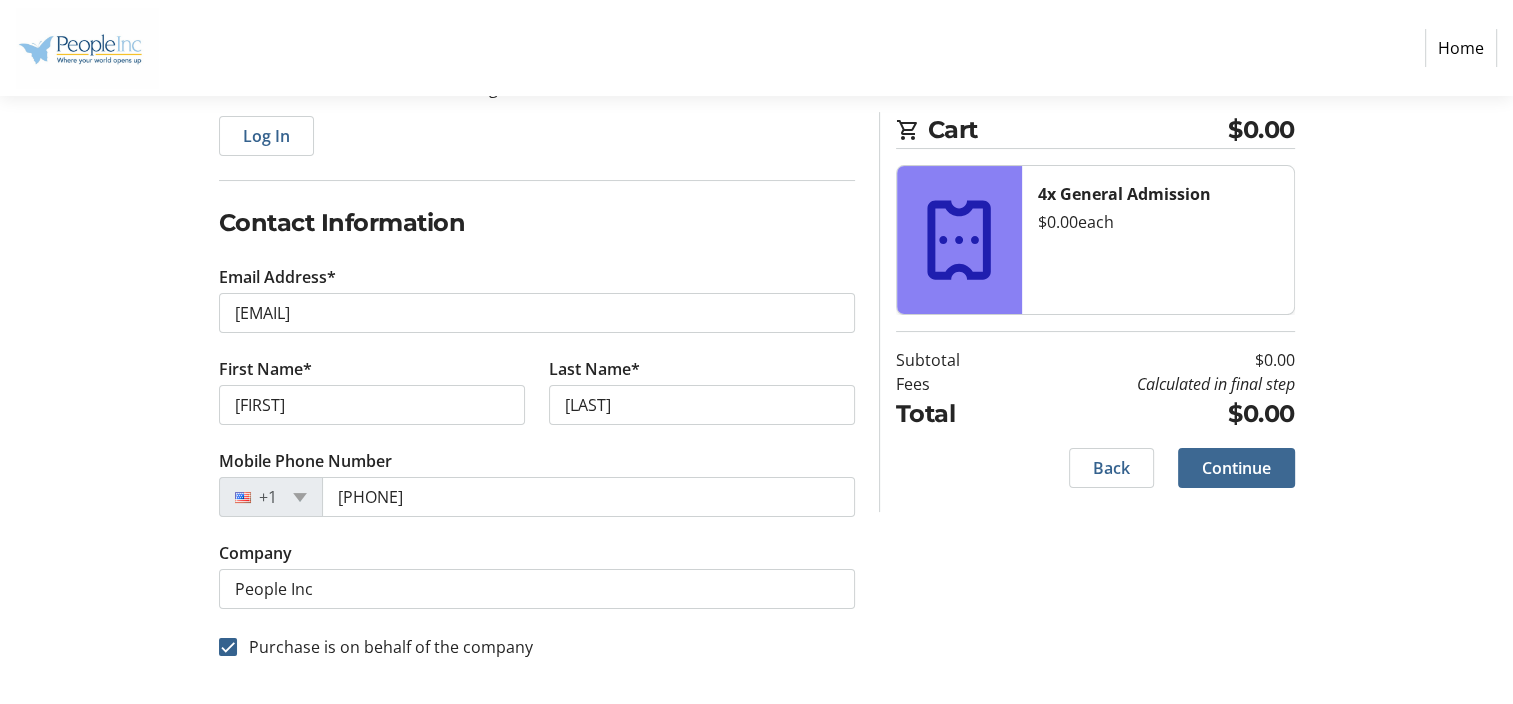 click on "Continue" at bounding box center [1236, 468] 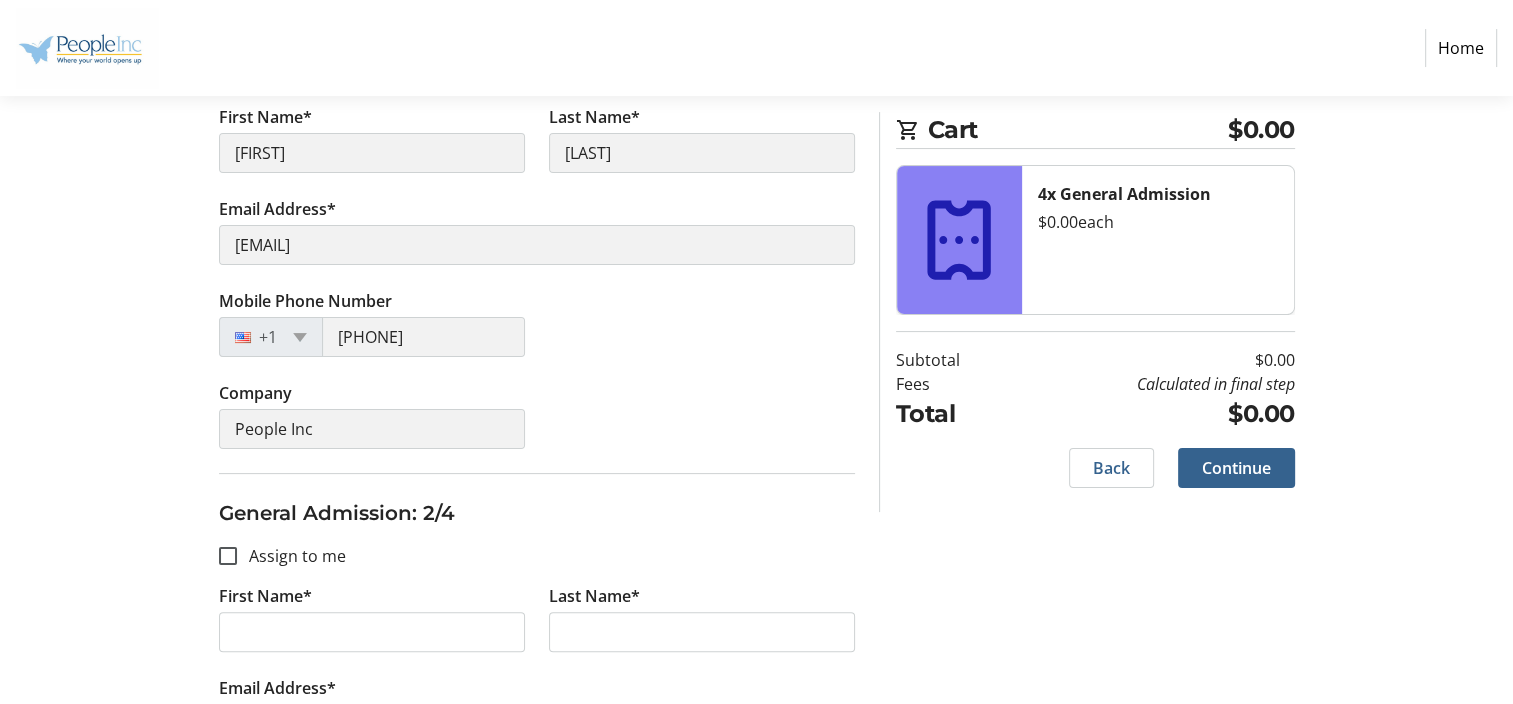 scroll, scrollTop: 400, scrollLeft: 0, axis: vertical 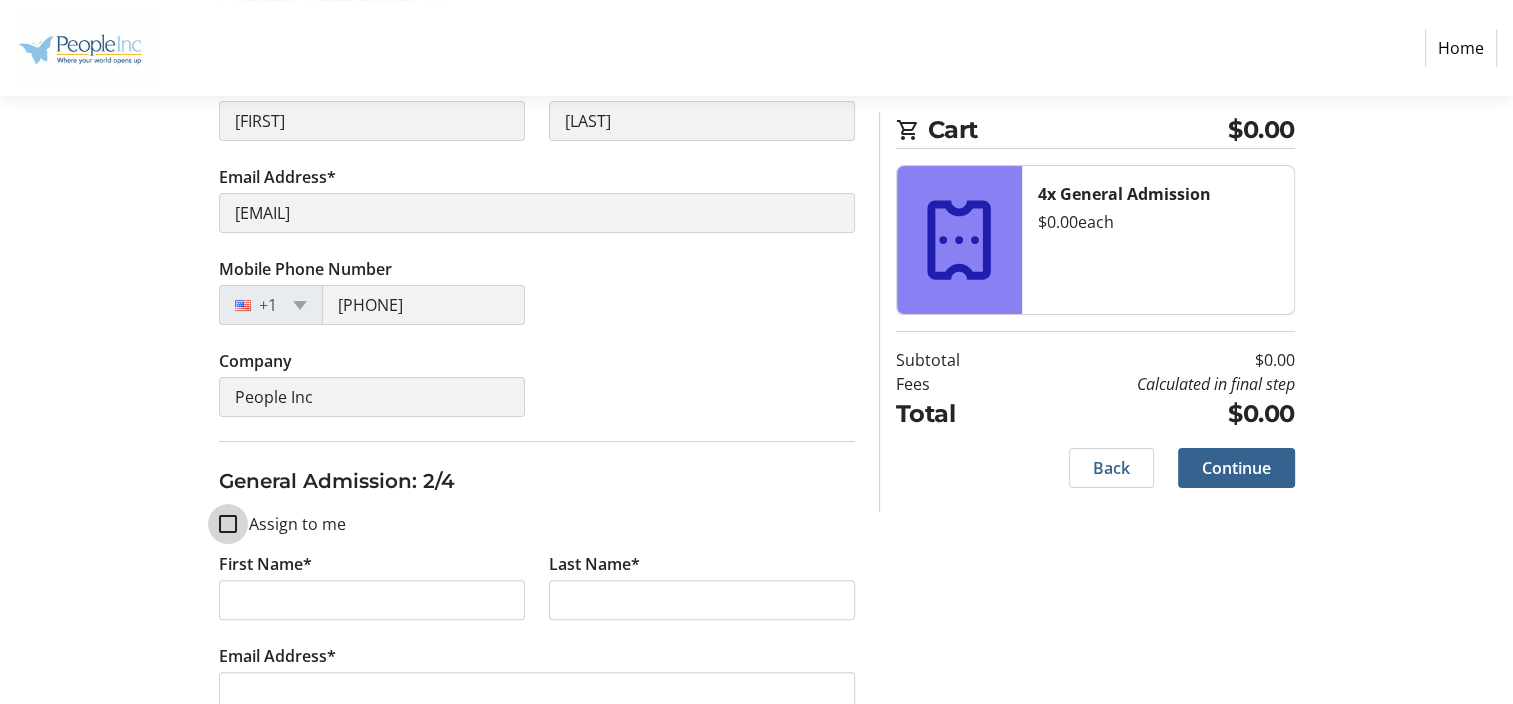 click on "Assign to me" at bounding box center [228, 524] 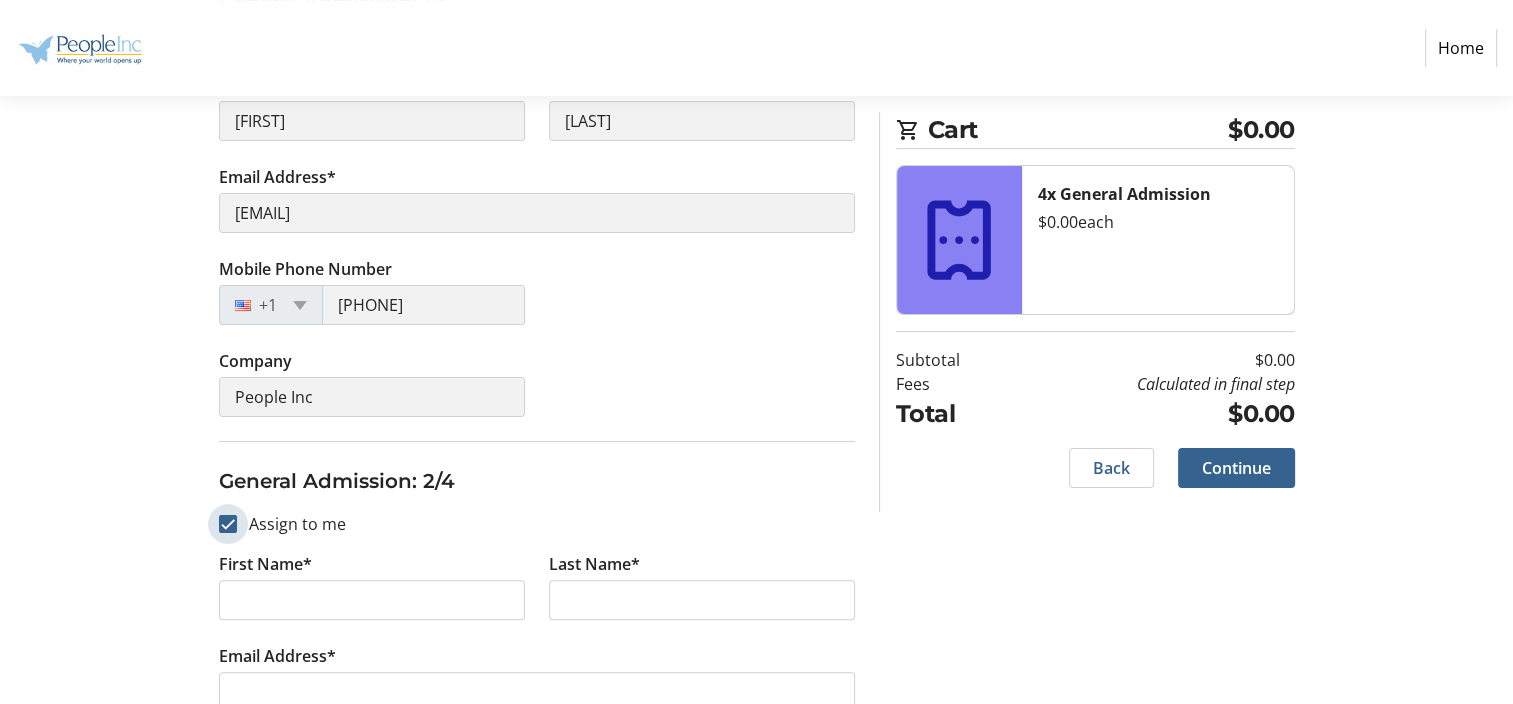 checkbox on "true" 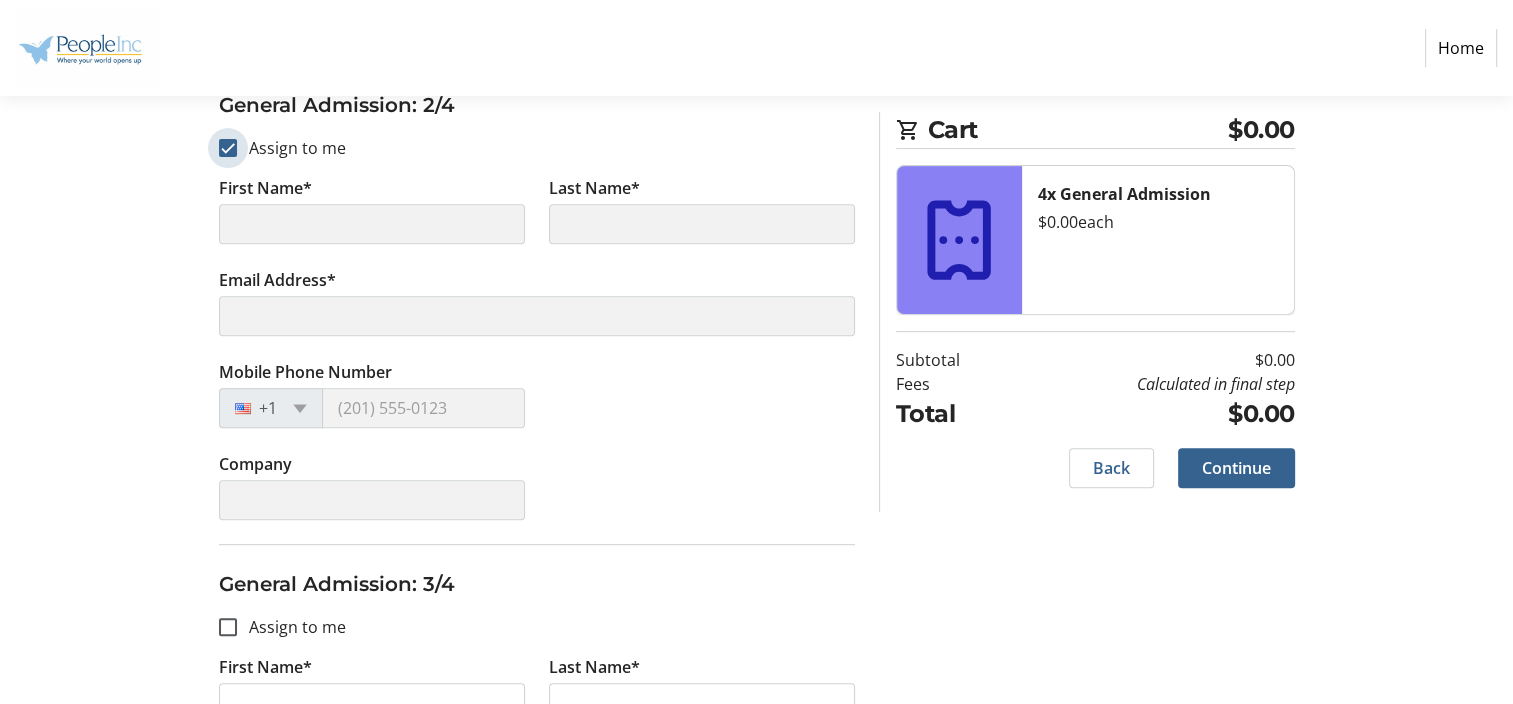 scroll, scrollTop: 800, scrollLeft: 0, axis: vertical 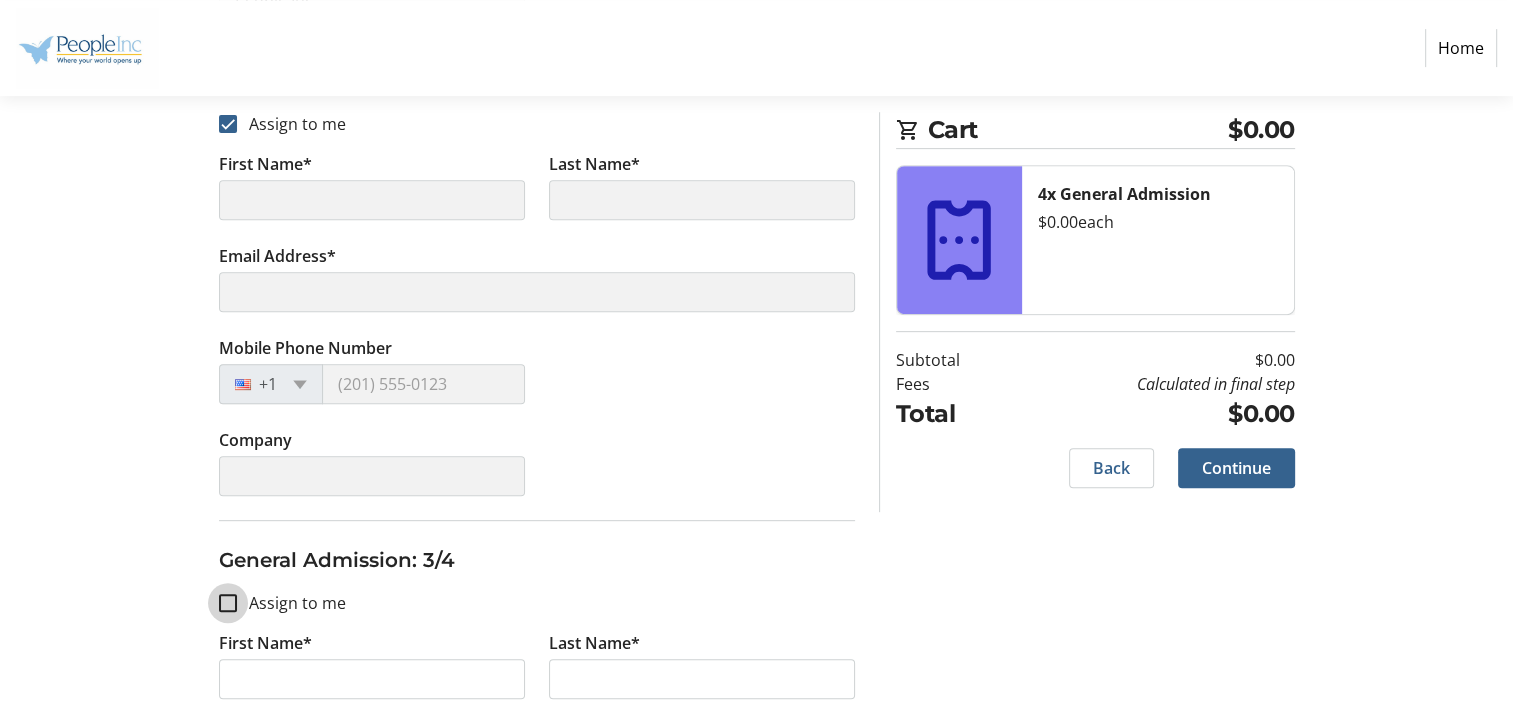 click on "Assign to me" at bounding box center [228, 603] 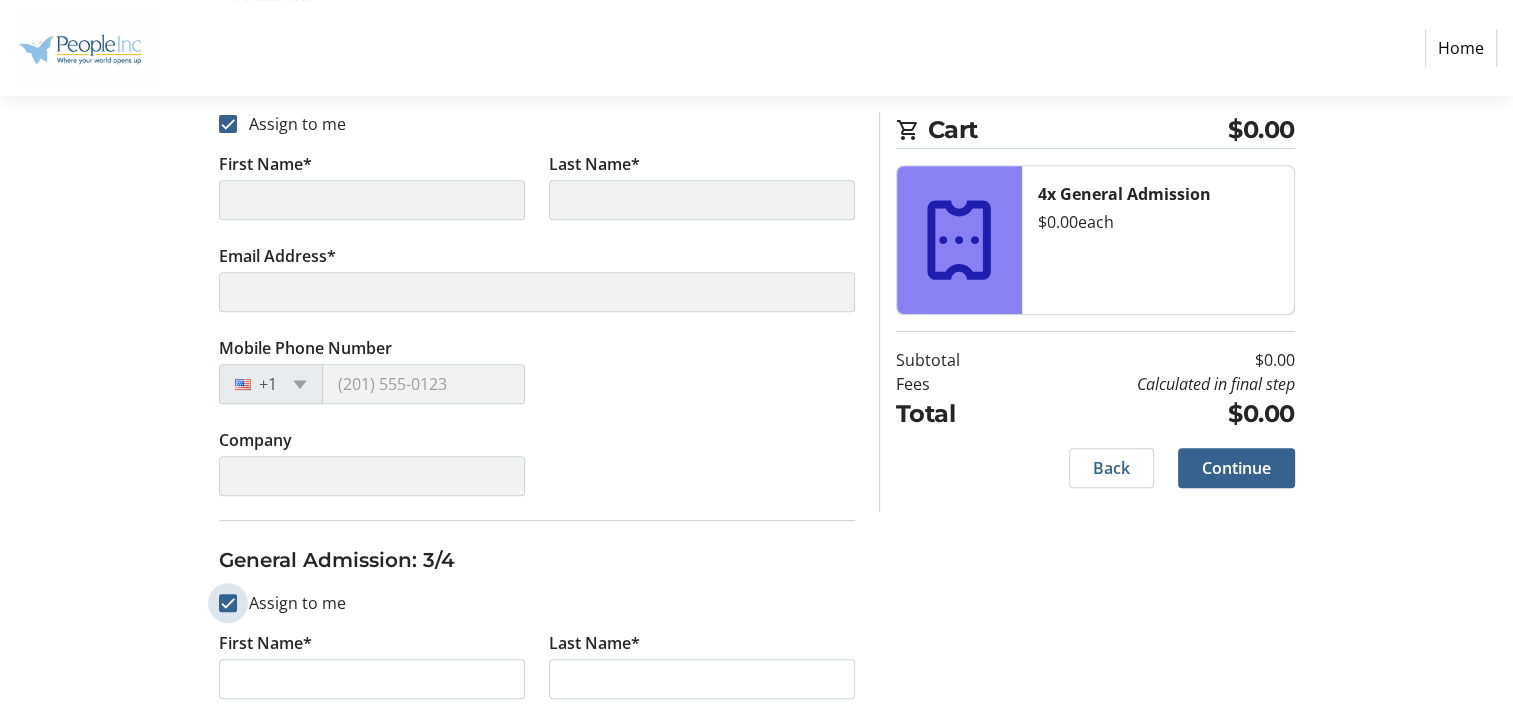 checkbox on "true" 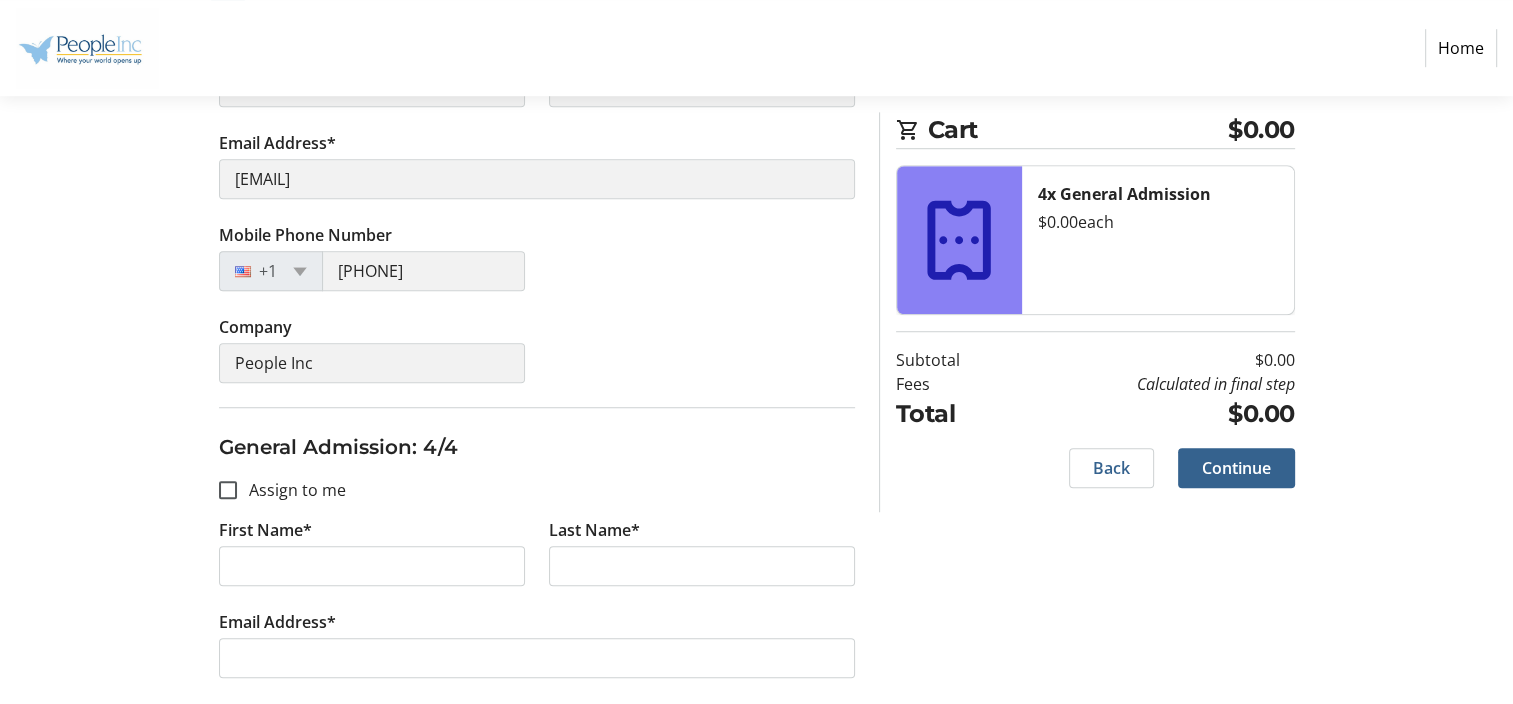 scroll, scrollTop: 1400, scrollLeft: 0, axis: vertical 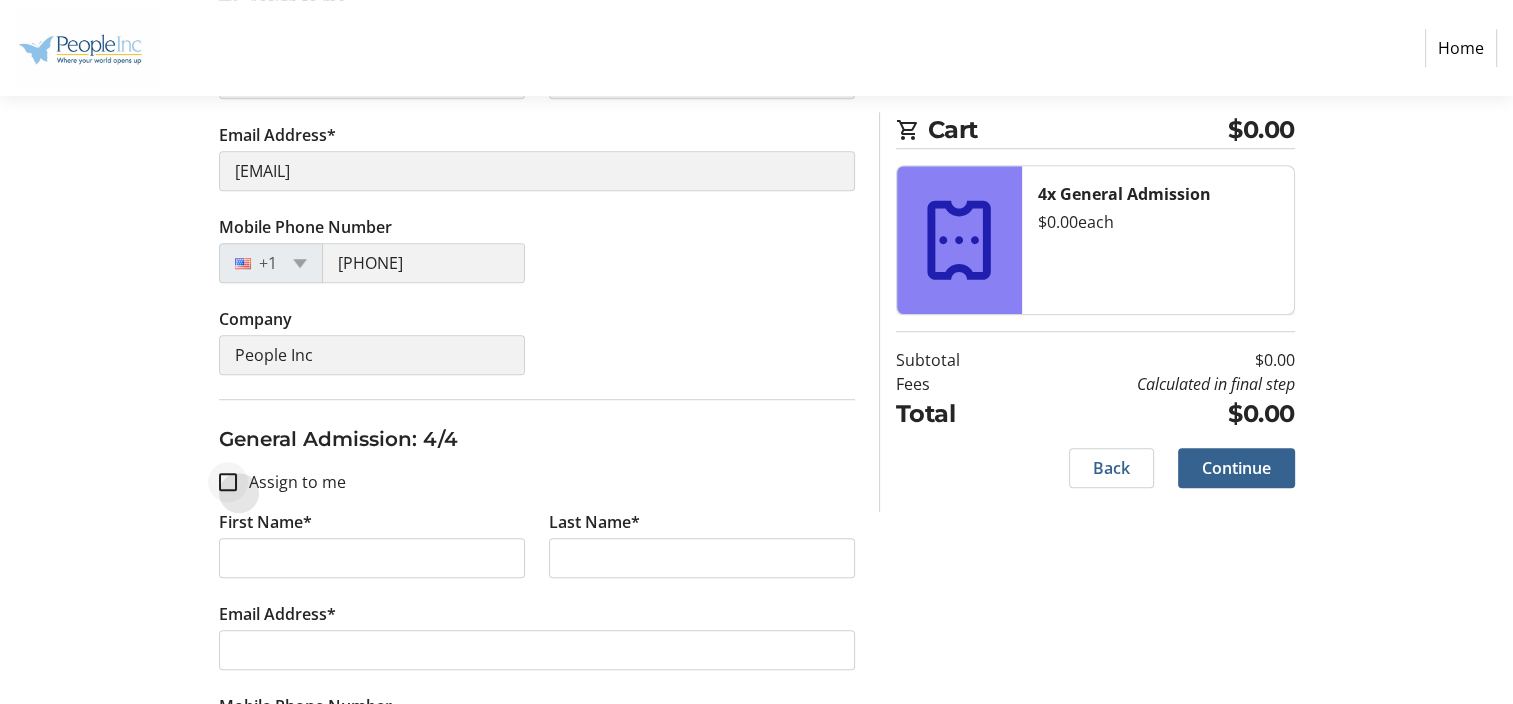 click at bounding box center (228, 482) 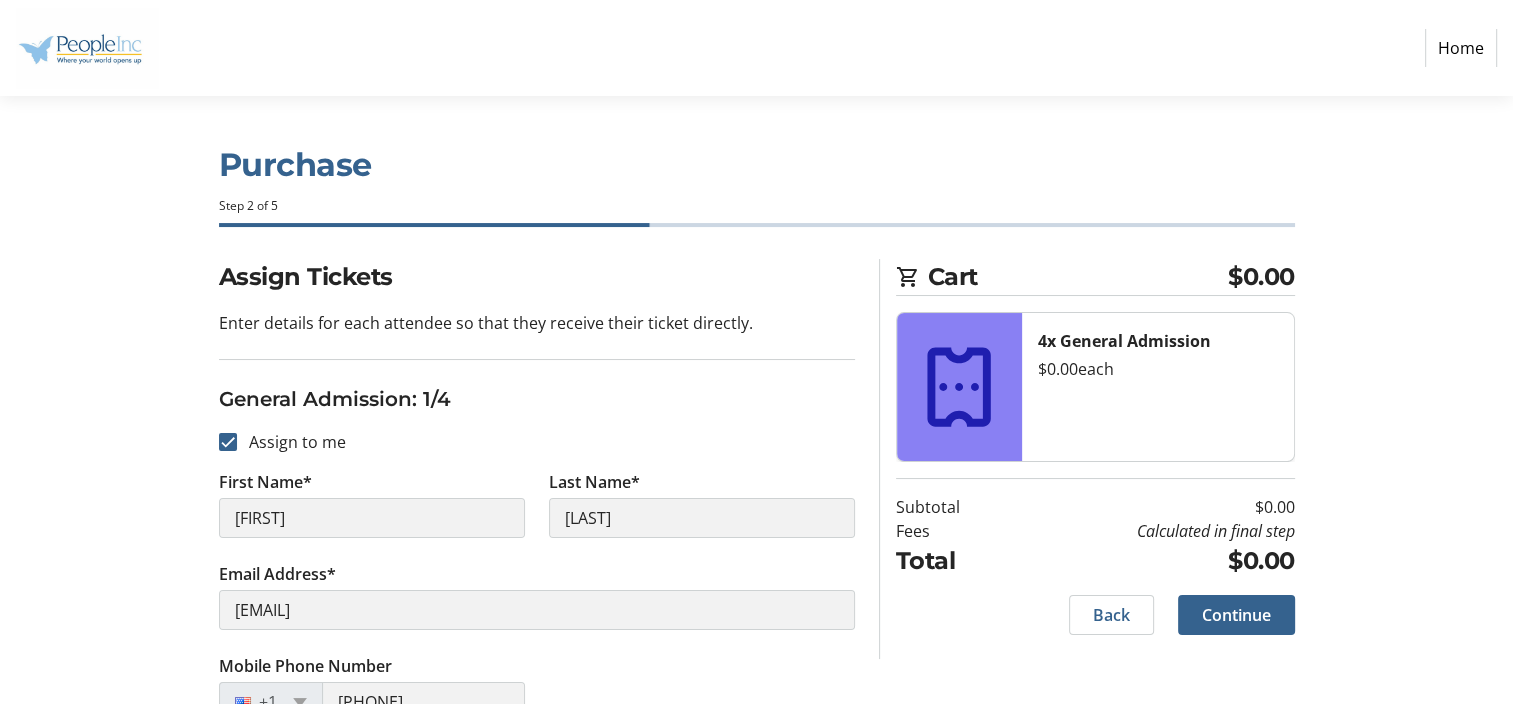scroll, scrollTop: 0, scrollLeft: 0, axis: both 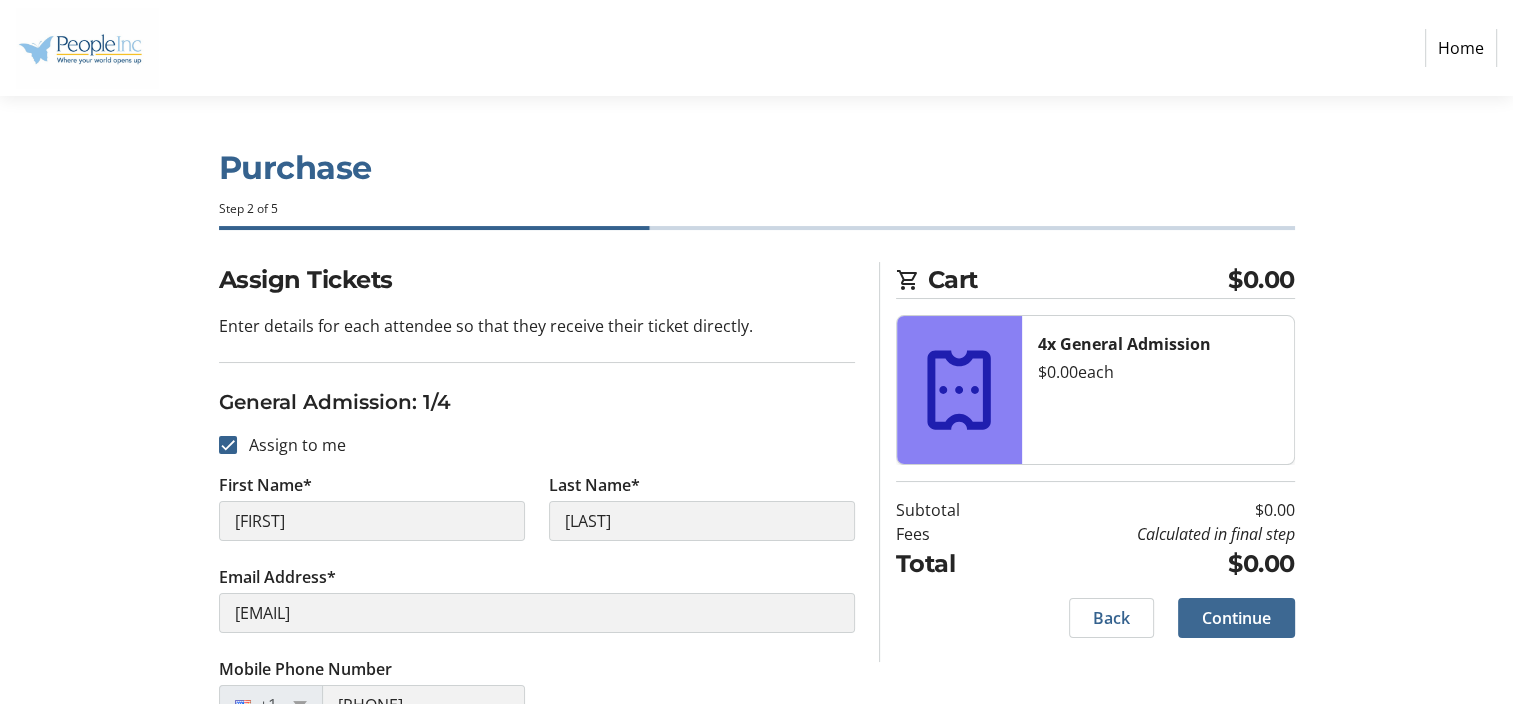 click on "Continue" at bounding box center [1236, 618] 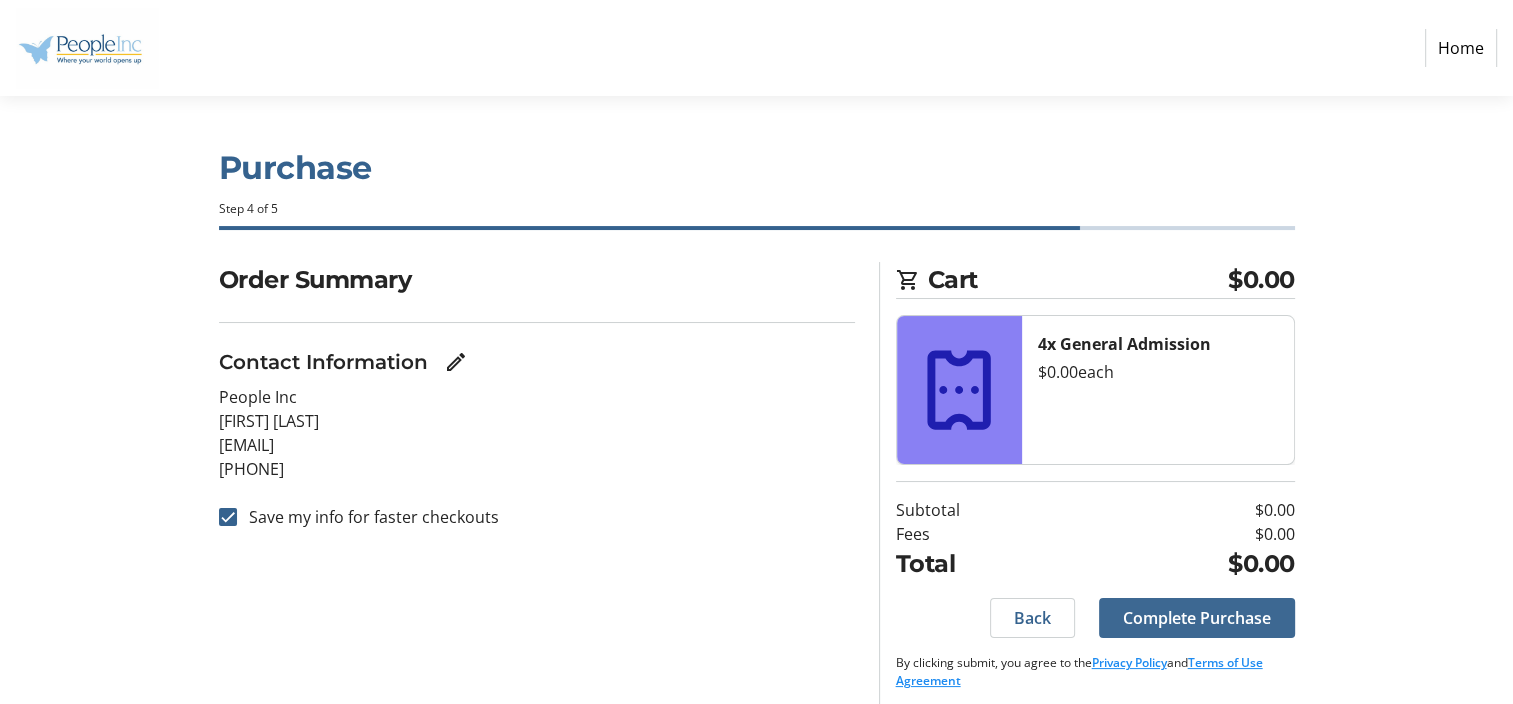 click on "Complete Purchase" at bounding box center (1197, 618) 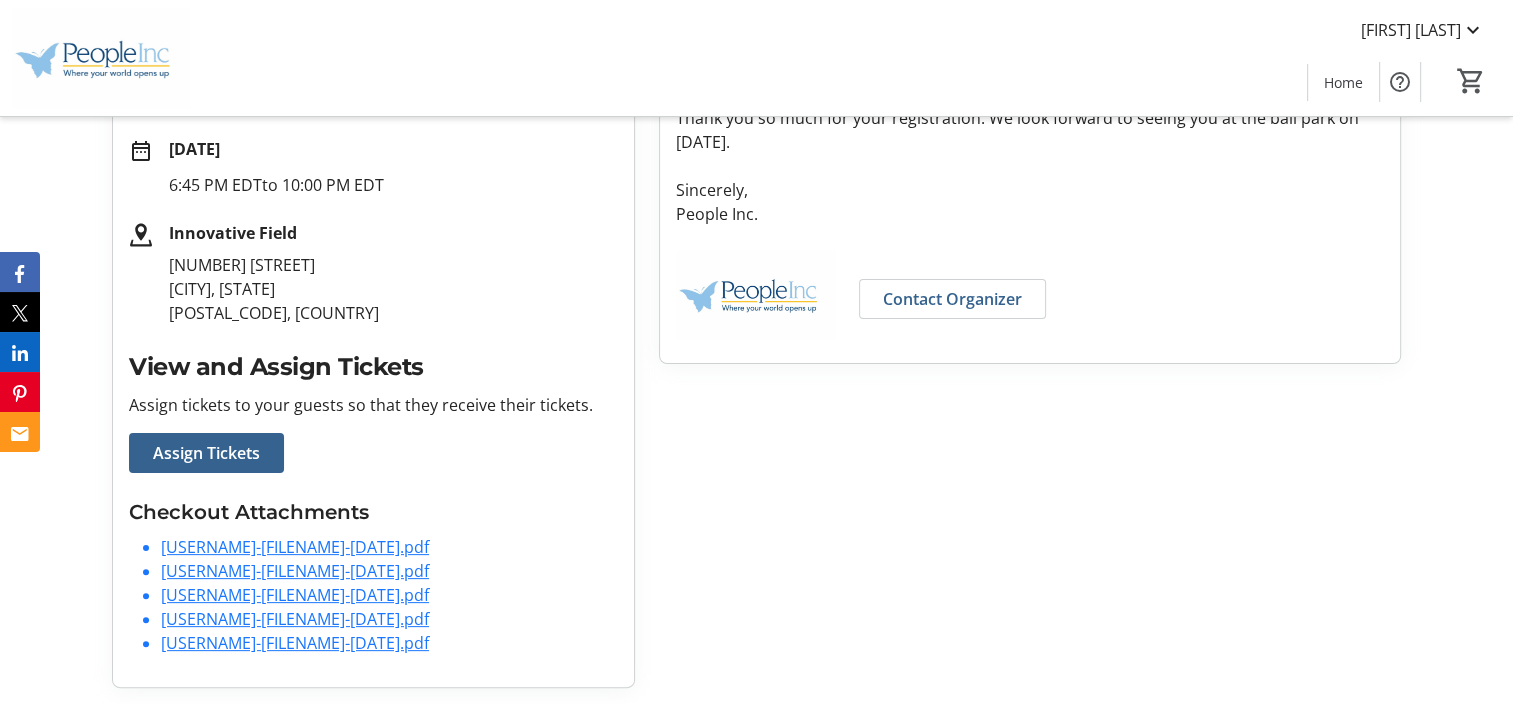 scroll, scrollTop: 502, scrollLeft: 0, axis: vertical 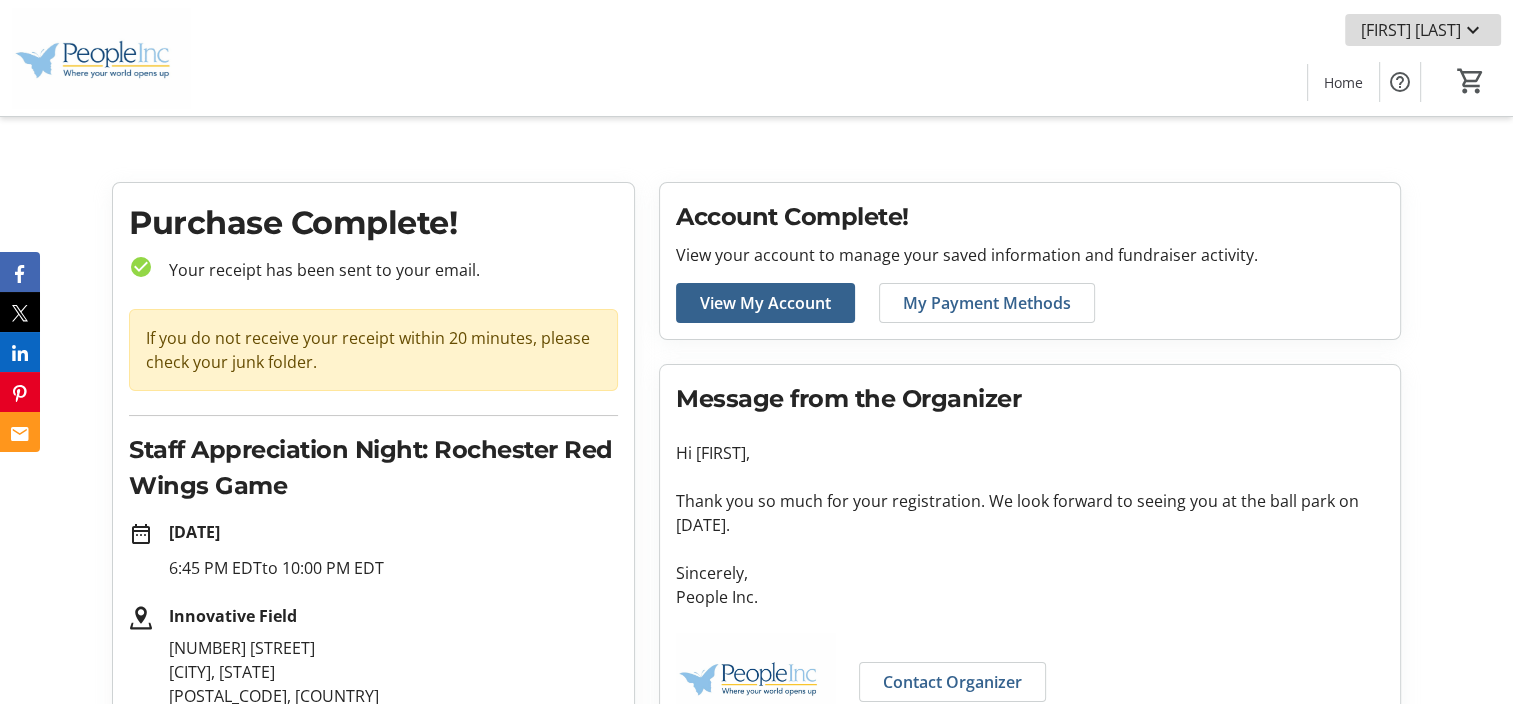 click on "[FIRST] [LAST]" at bounding box center [1411, 30] 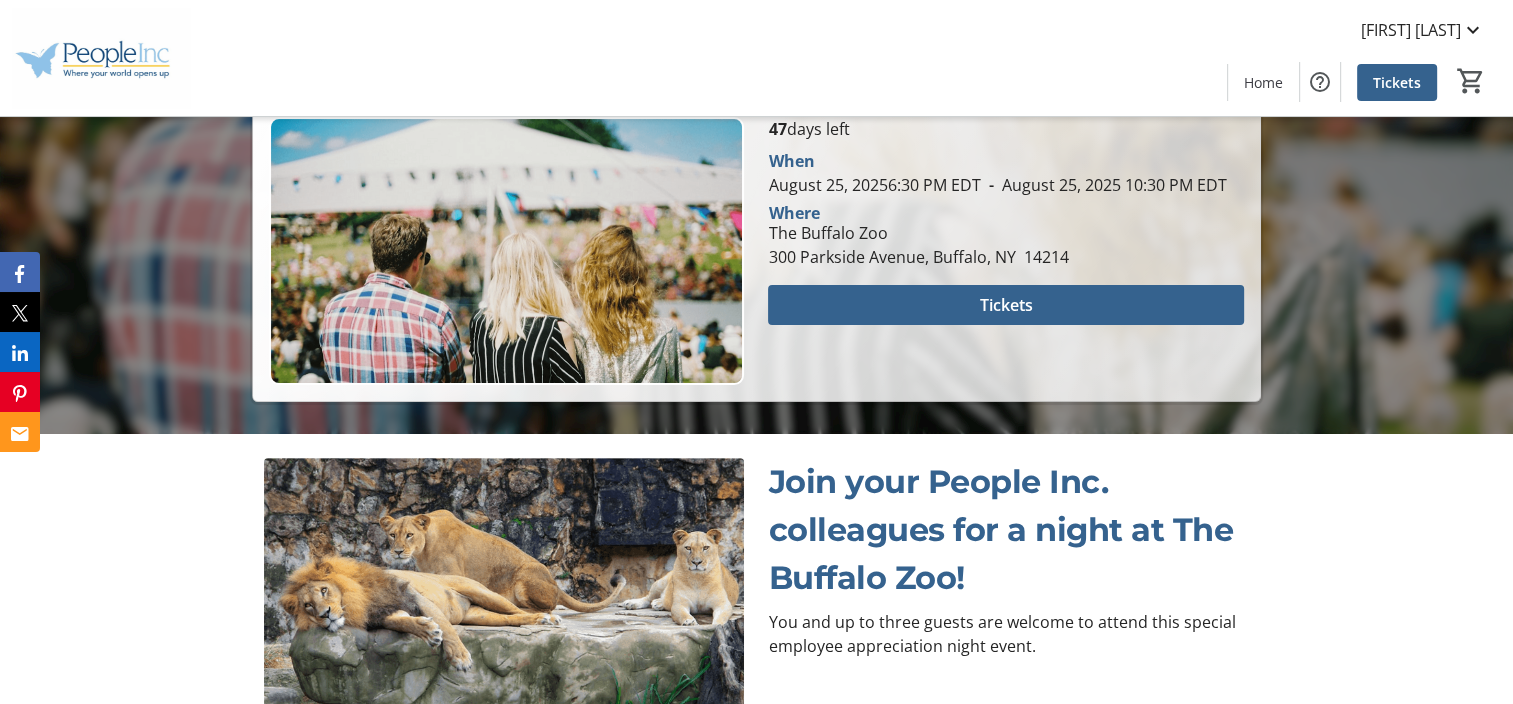 scroll, scrollTop: 400, scrollLeft: 0, axis: vertical 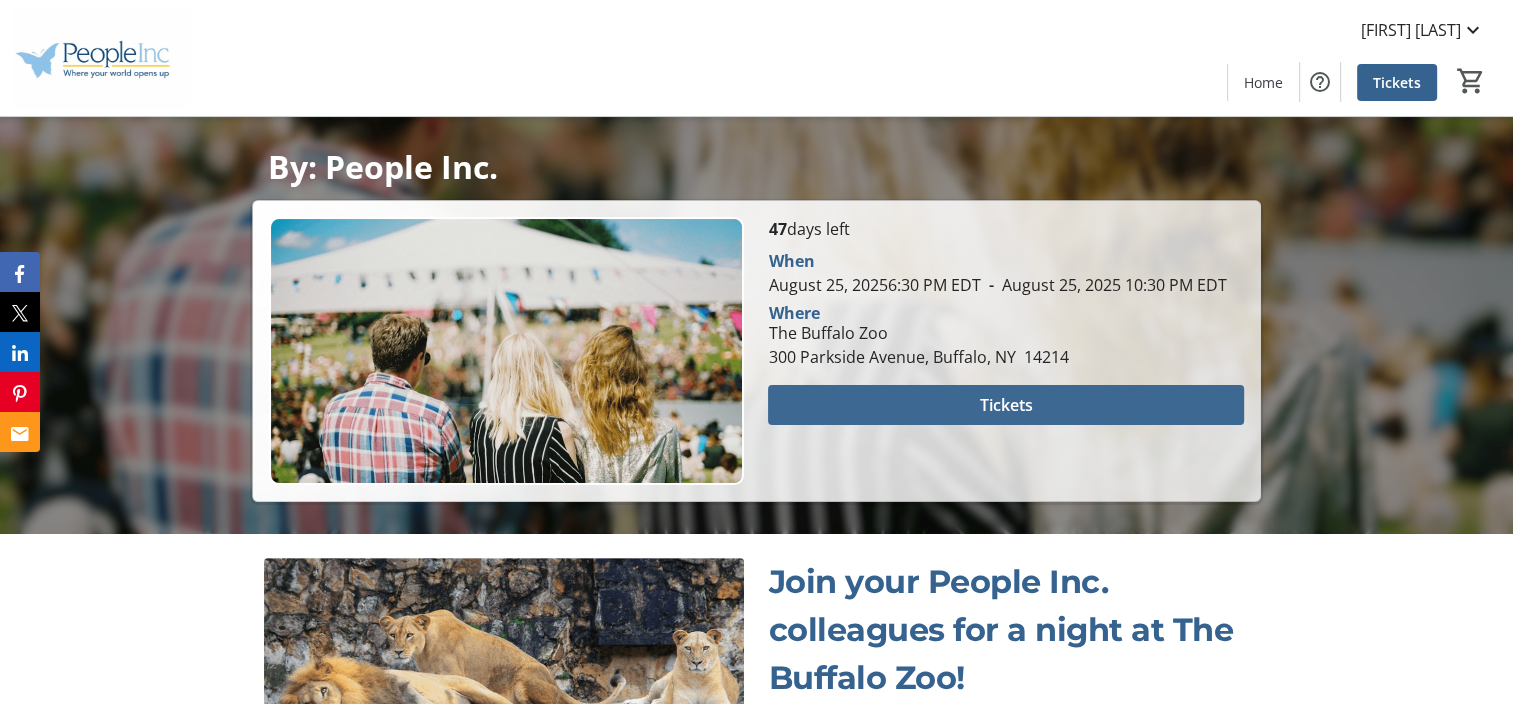 click on "Tickets" at bounding box center [1006, 405] 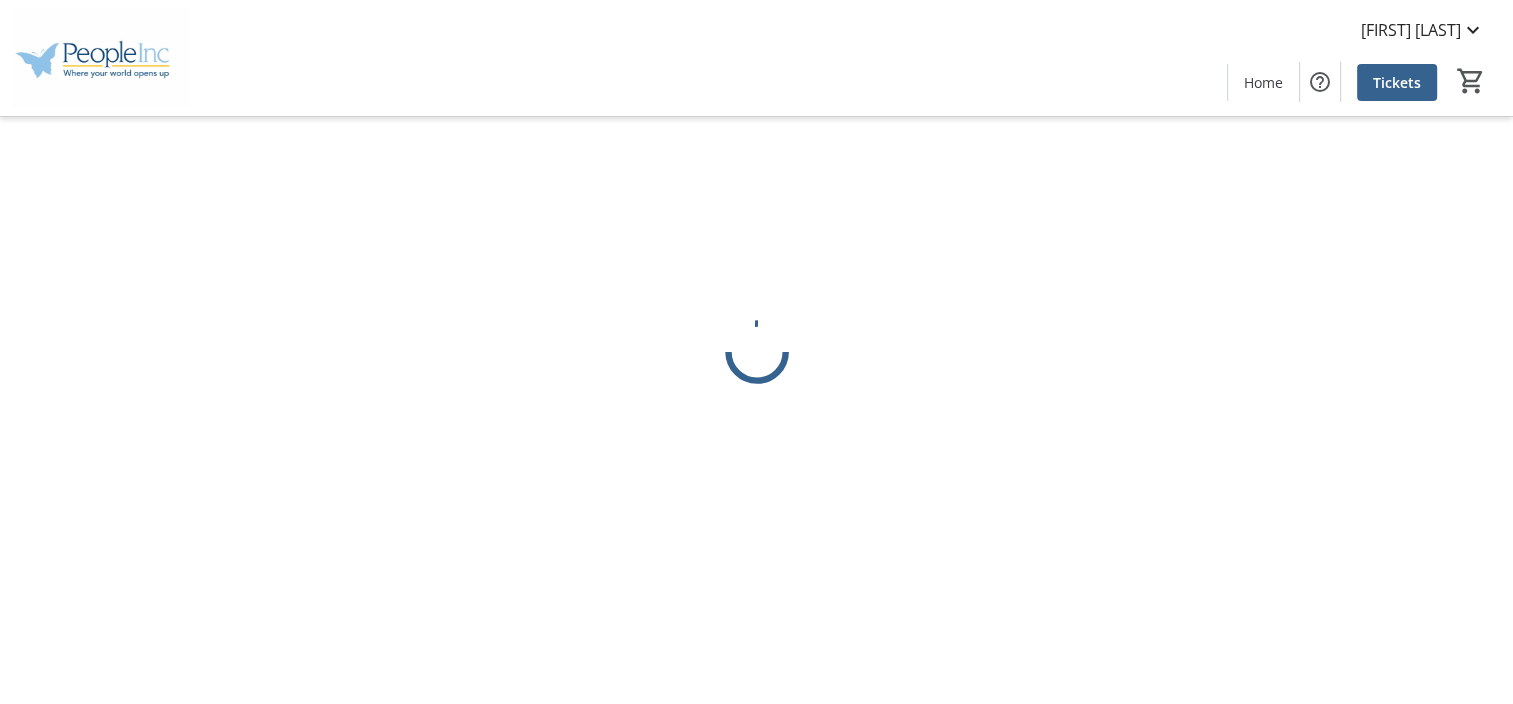 scroll, scrollTop: 0, scrollLeft: 0, axis: both 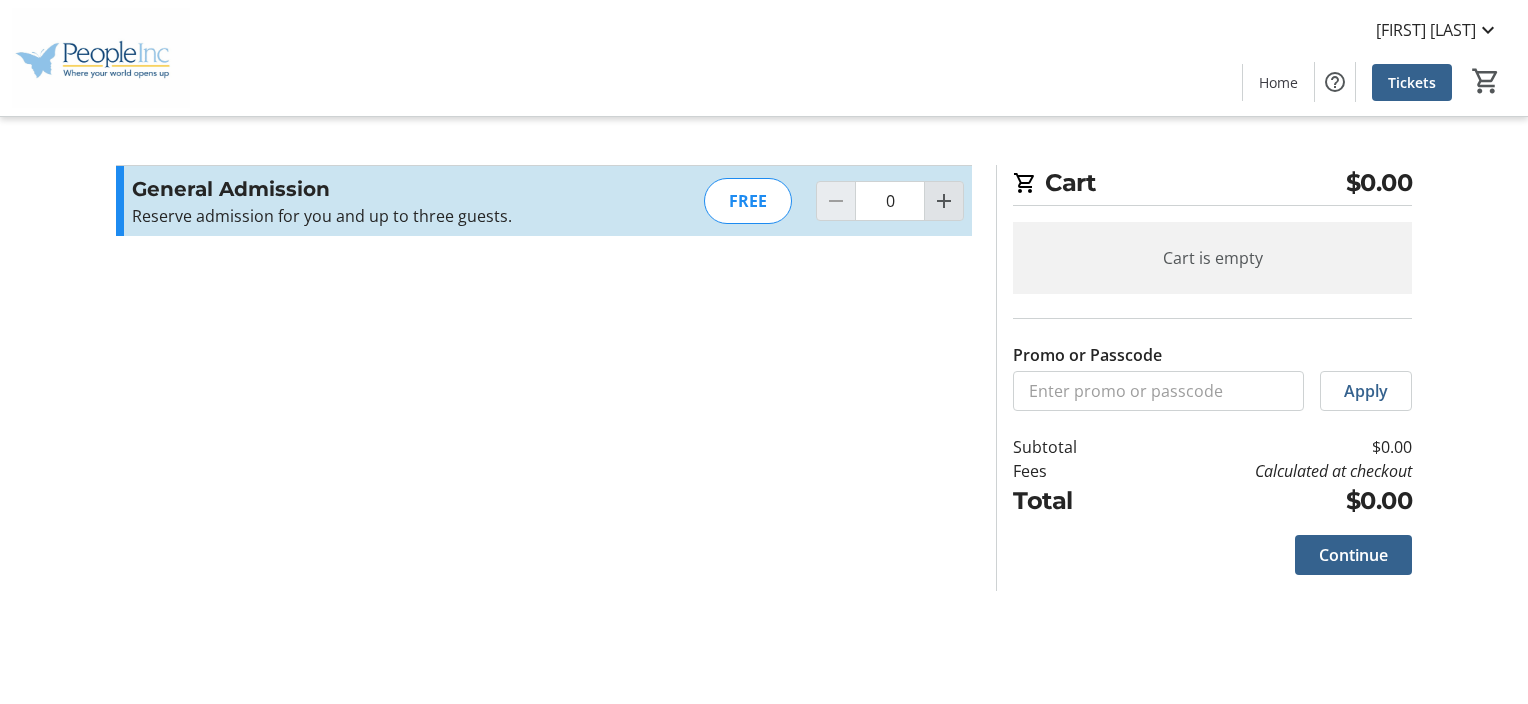 click at bounding box center (944, 201) 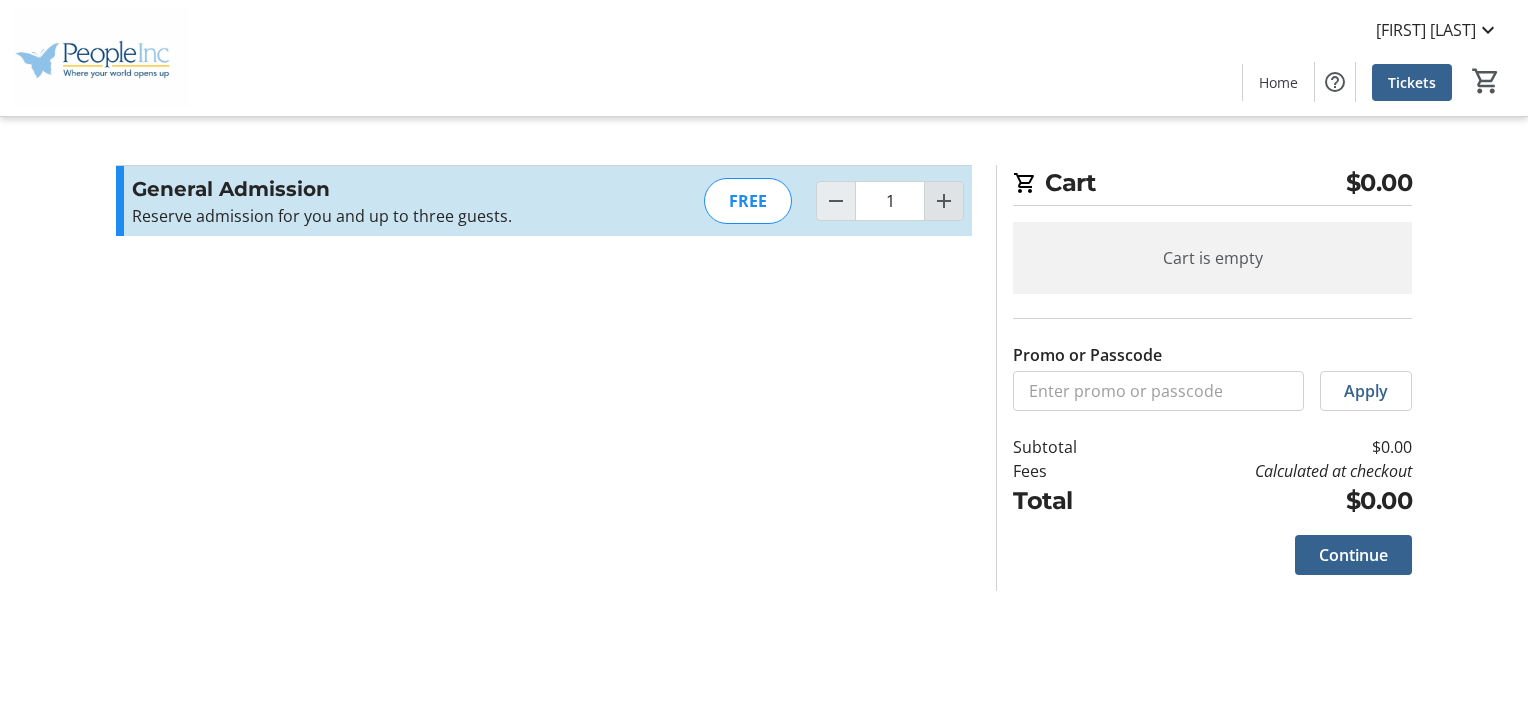 click at bounding box center (944, 201) 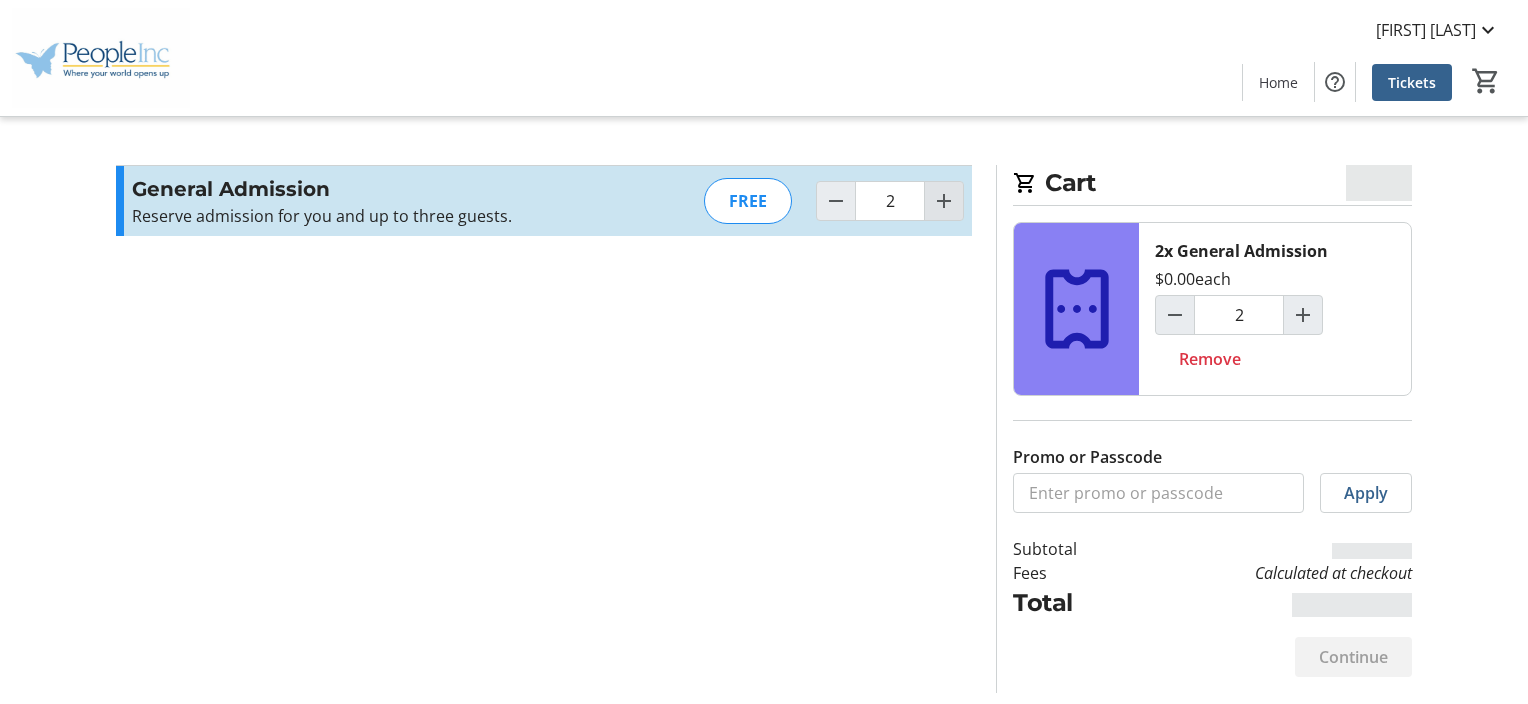 click at bounding box center [944, 201] 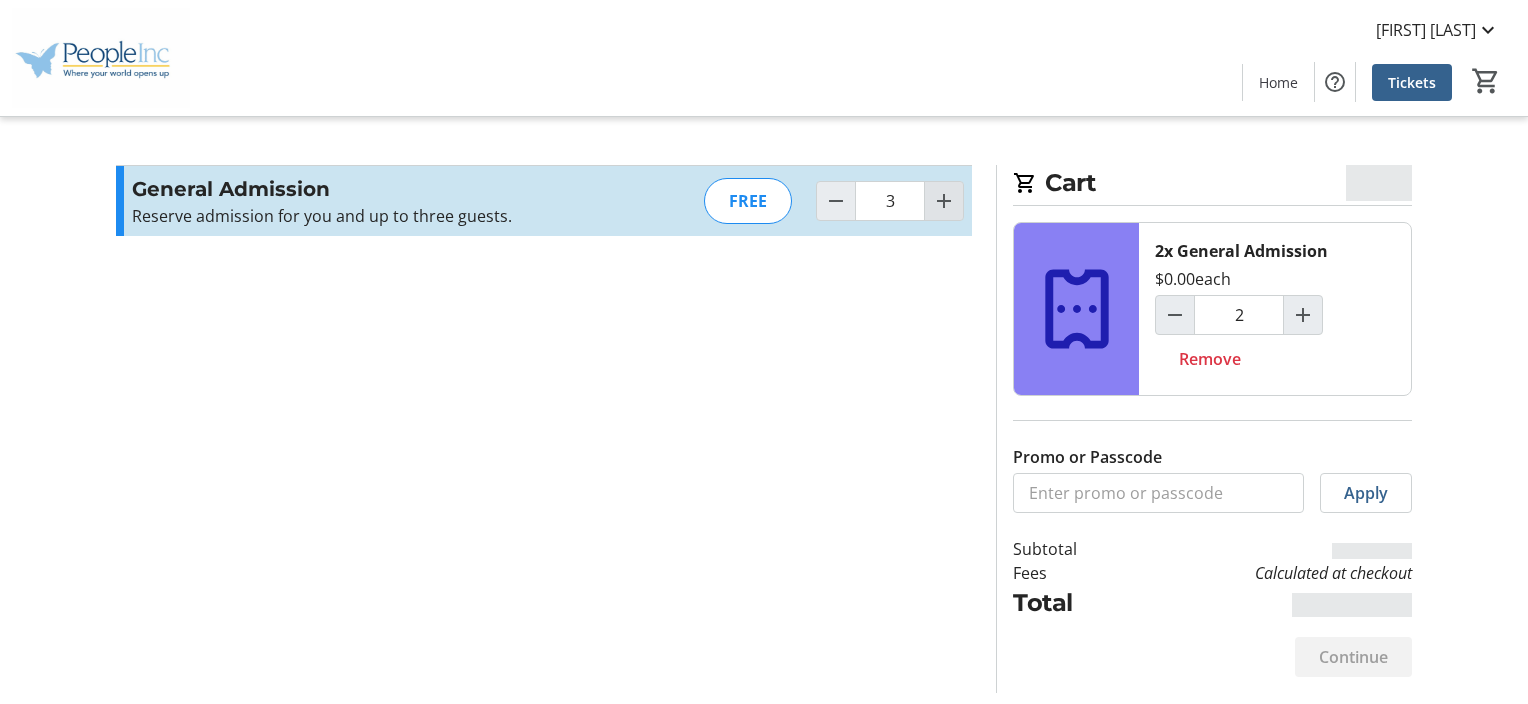 click at bounding box center (944, 201) 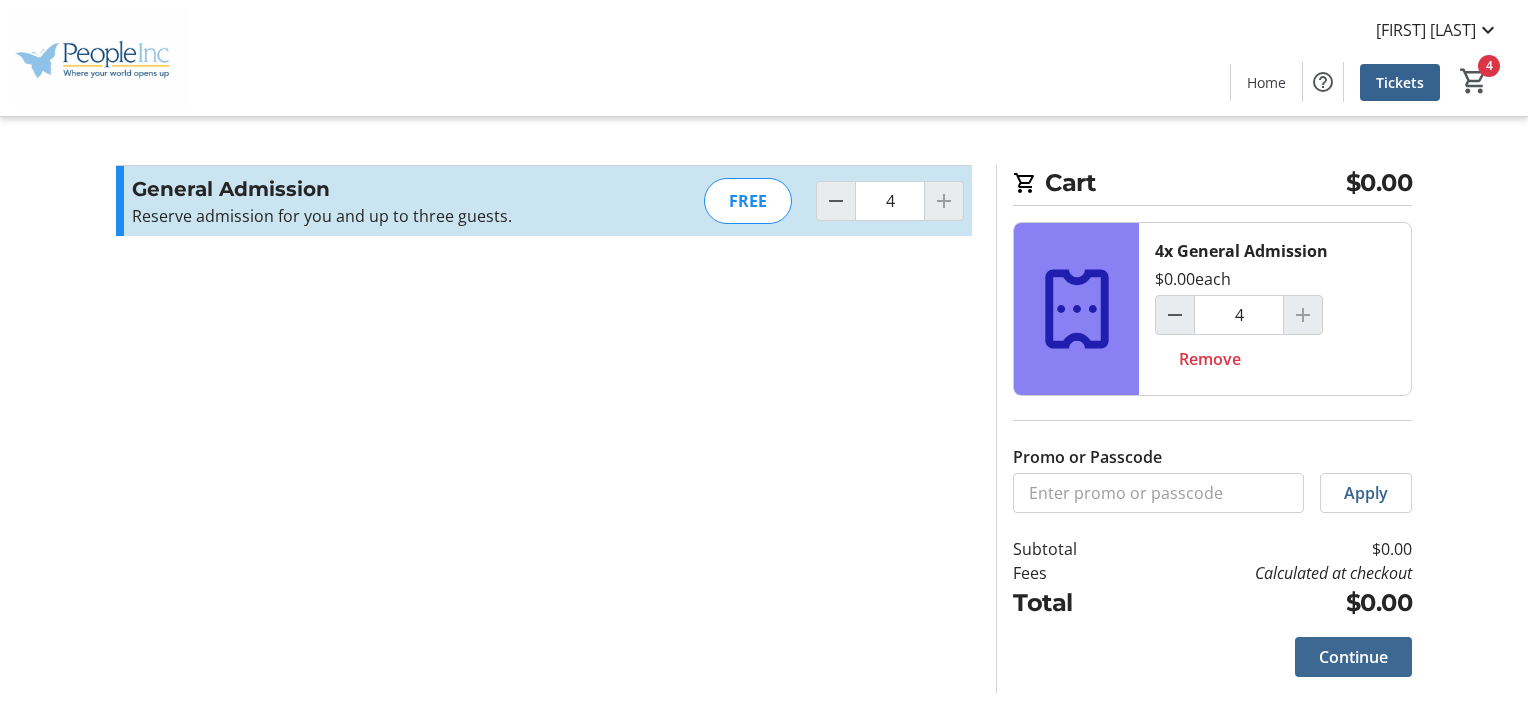 click on "Continue" at bounding box center [1353, 657] 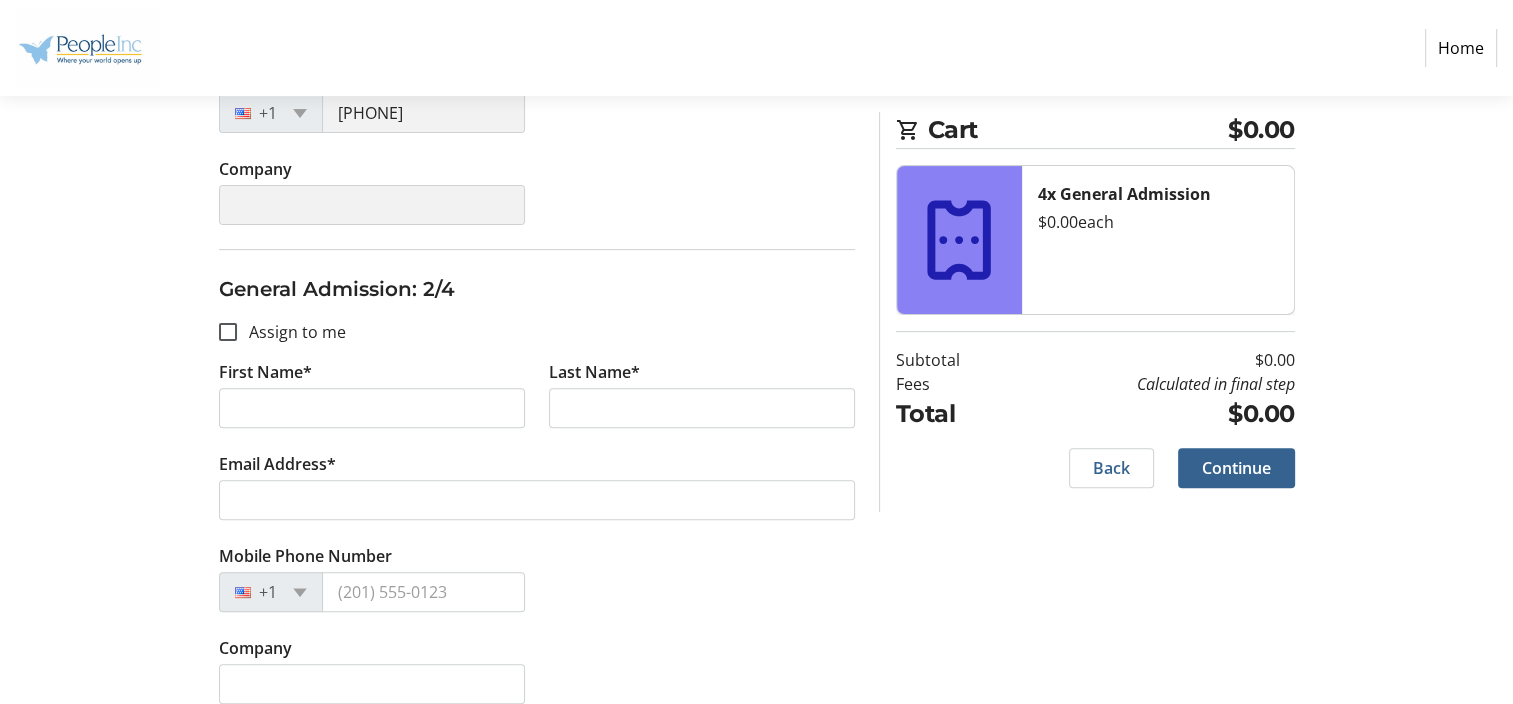 scroll, scrollTop: 600, scrollLeft: 0, axis: vertical 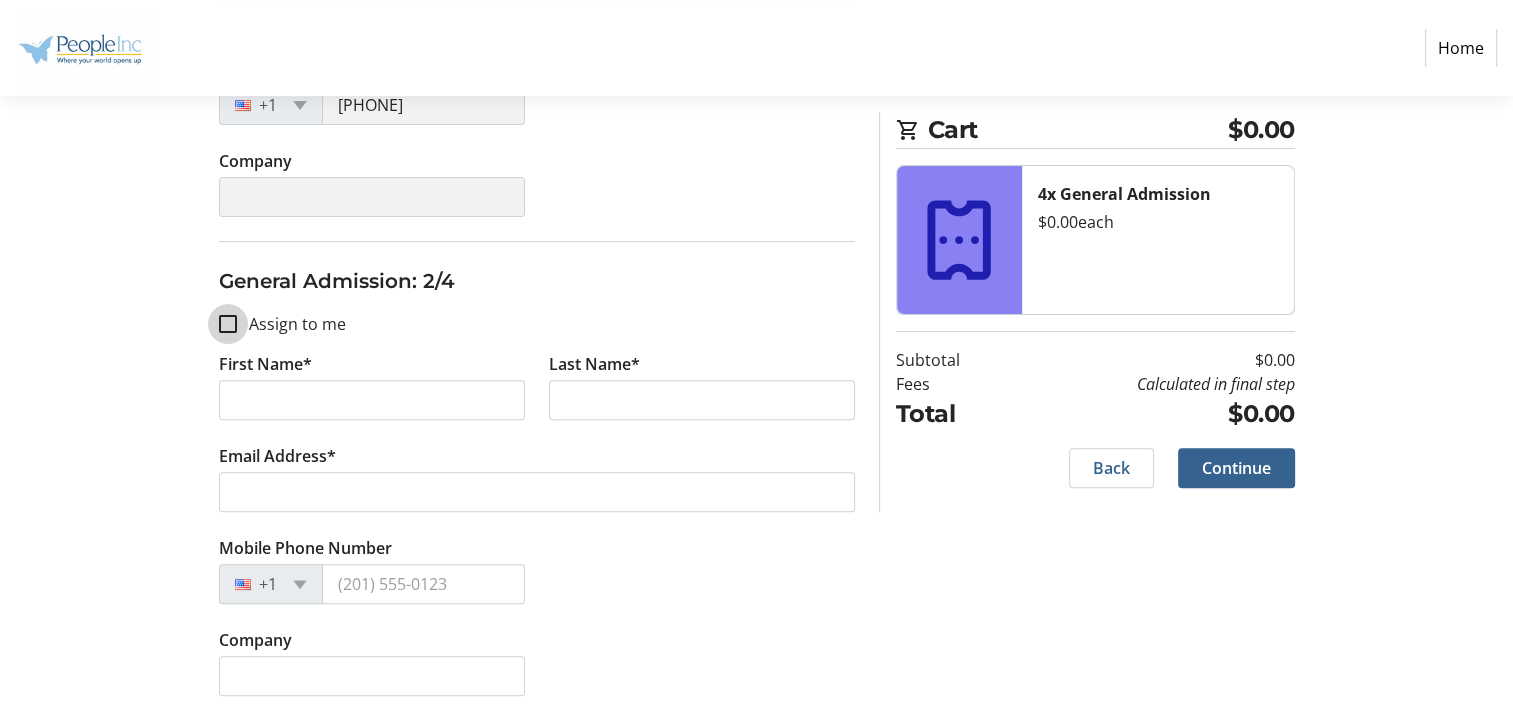 click on "Assign to me" at bounding box center (228, 324) 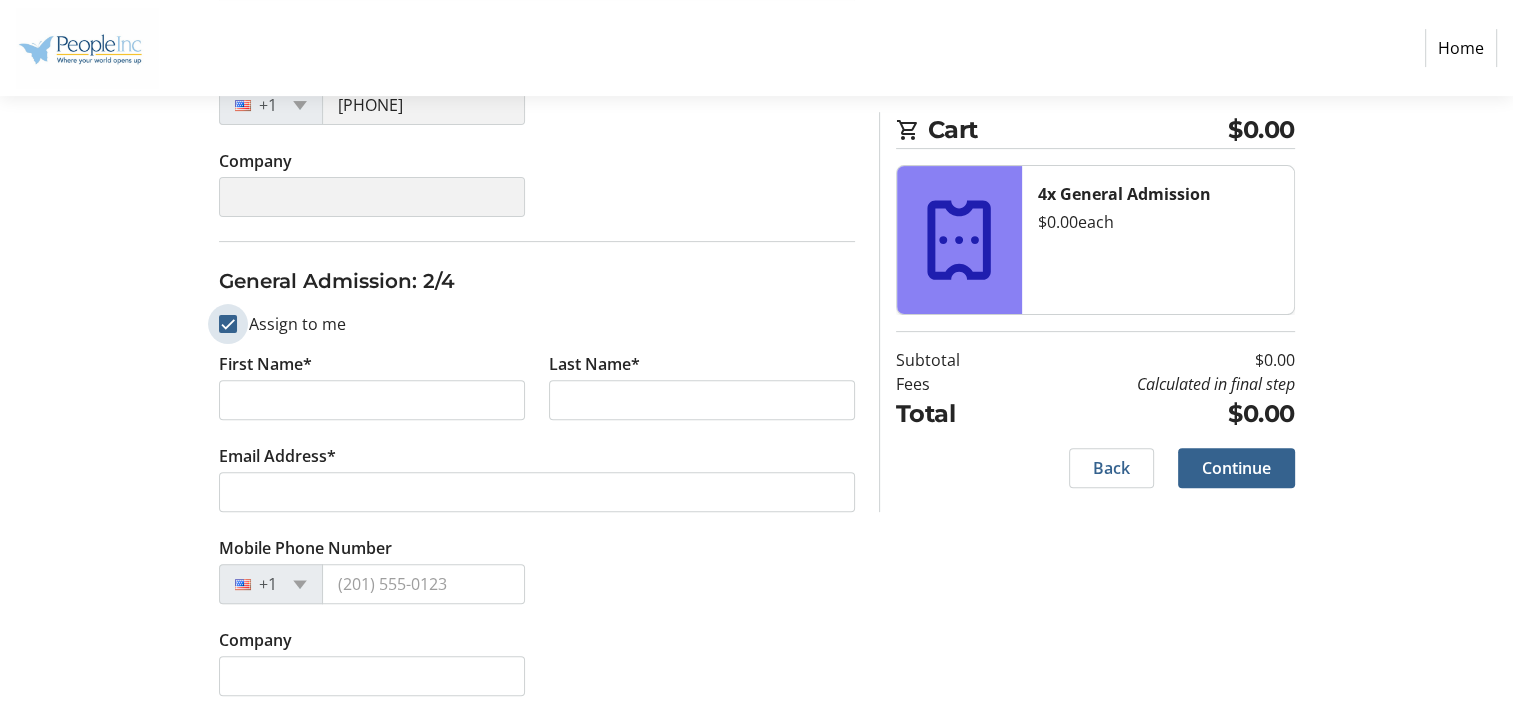 checkbox on "true" 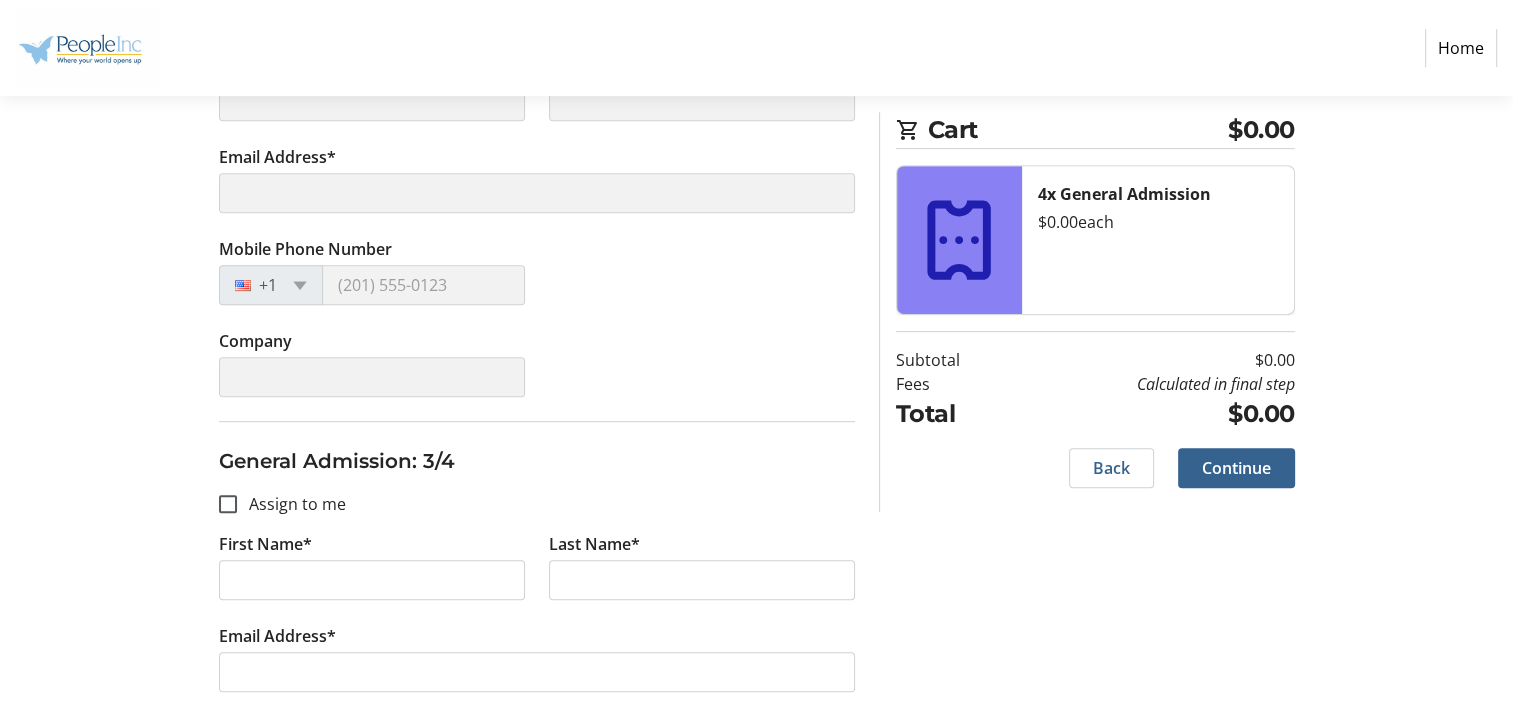 scroll, scrollTop: 900, scrollLeft: 0, axis: vertical 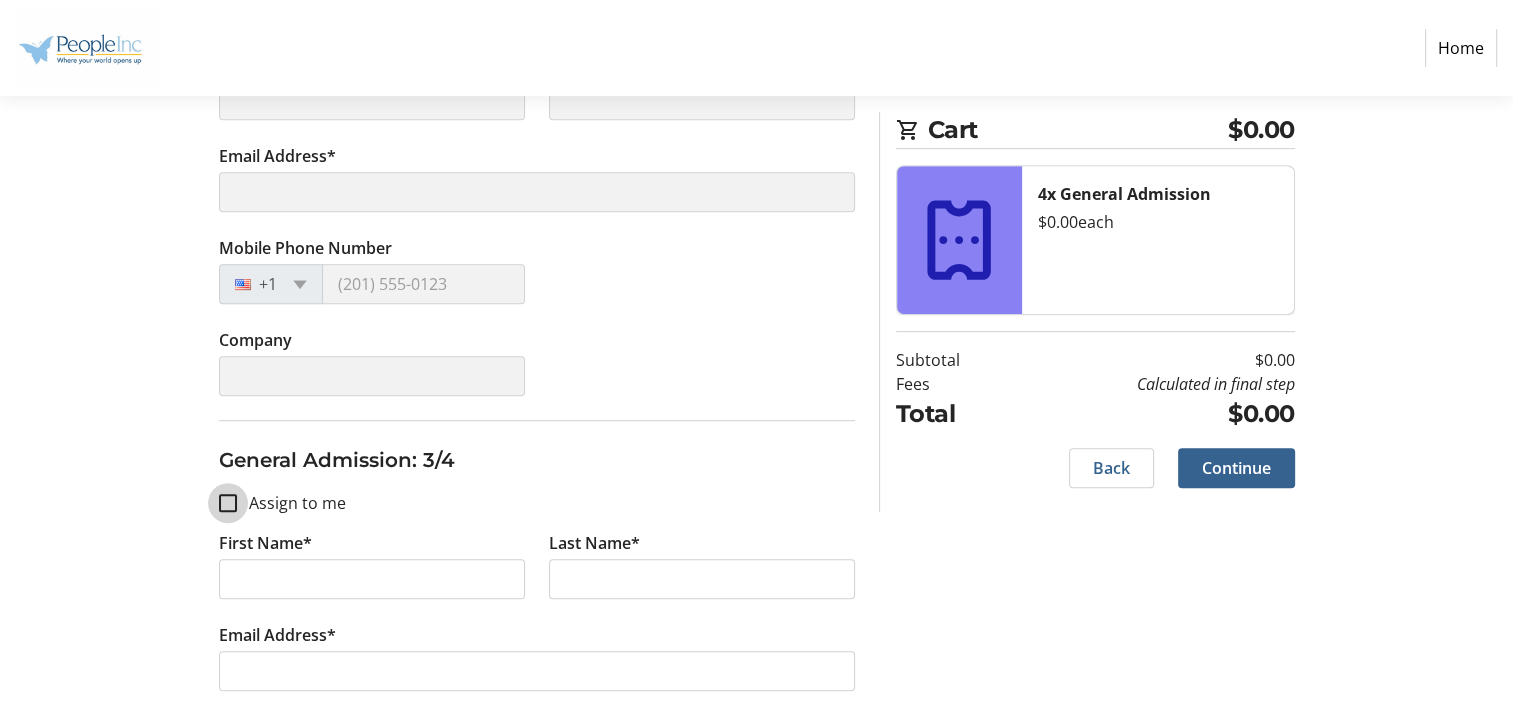 click on "Assign to me" at bounding box center (228, 503) 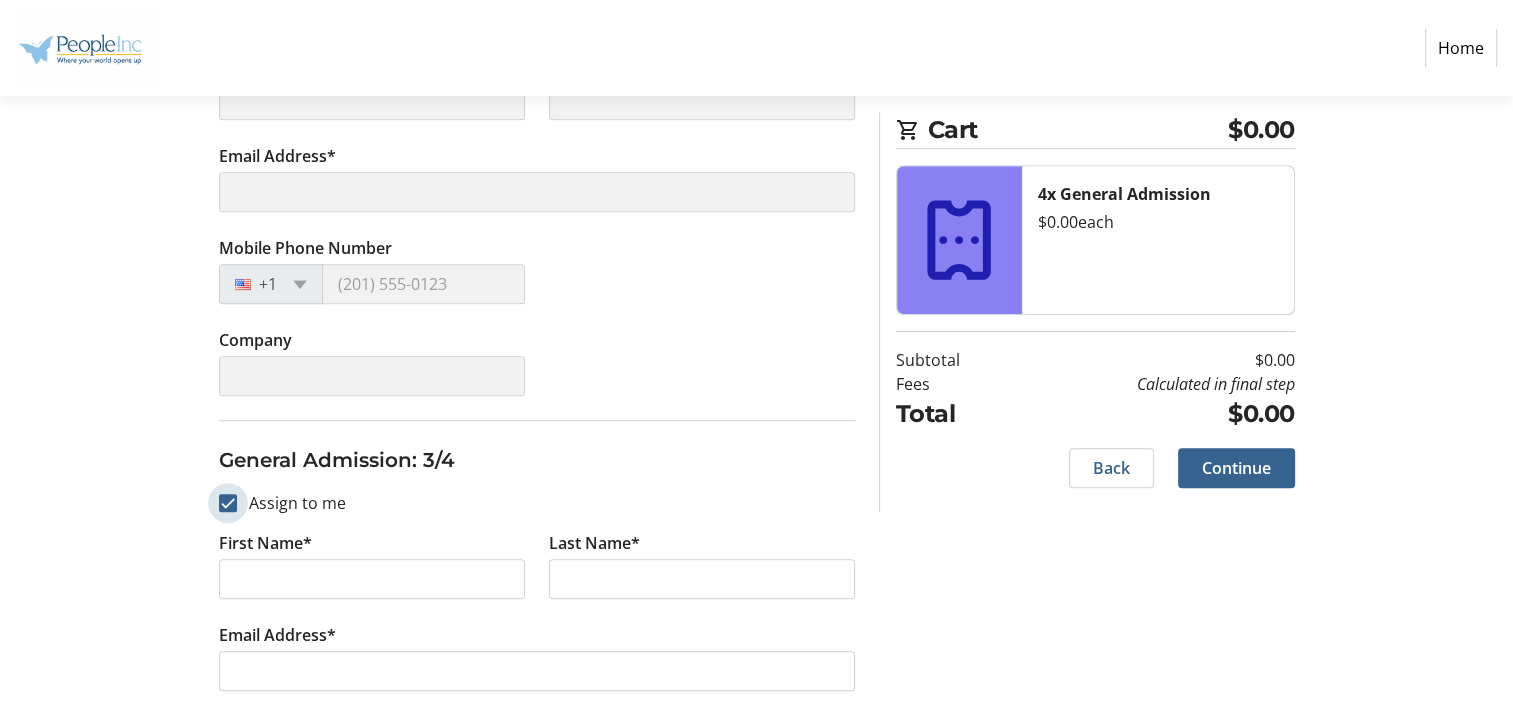 checkbox on "true" 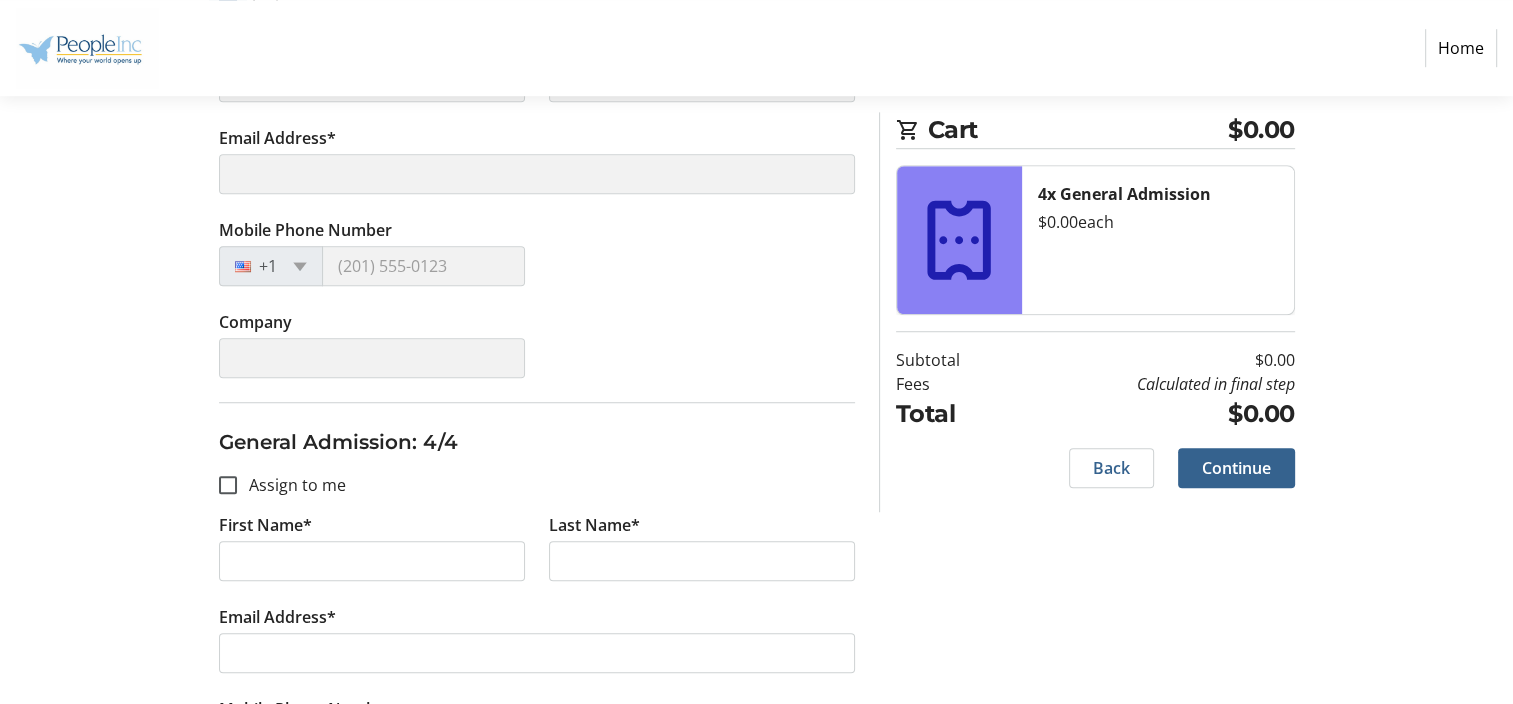 scroll, scrollTop: 1400, scrollLeft: 0, axis: vertical 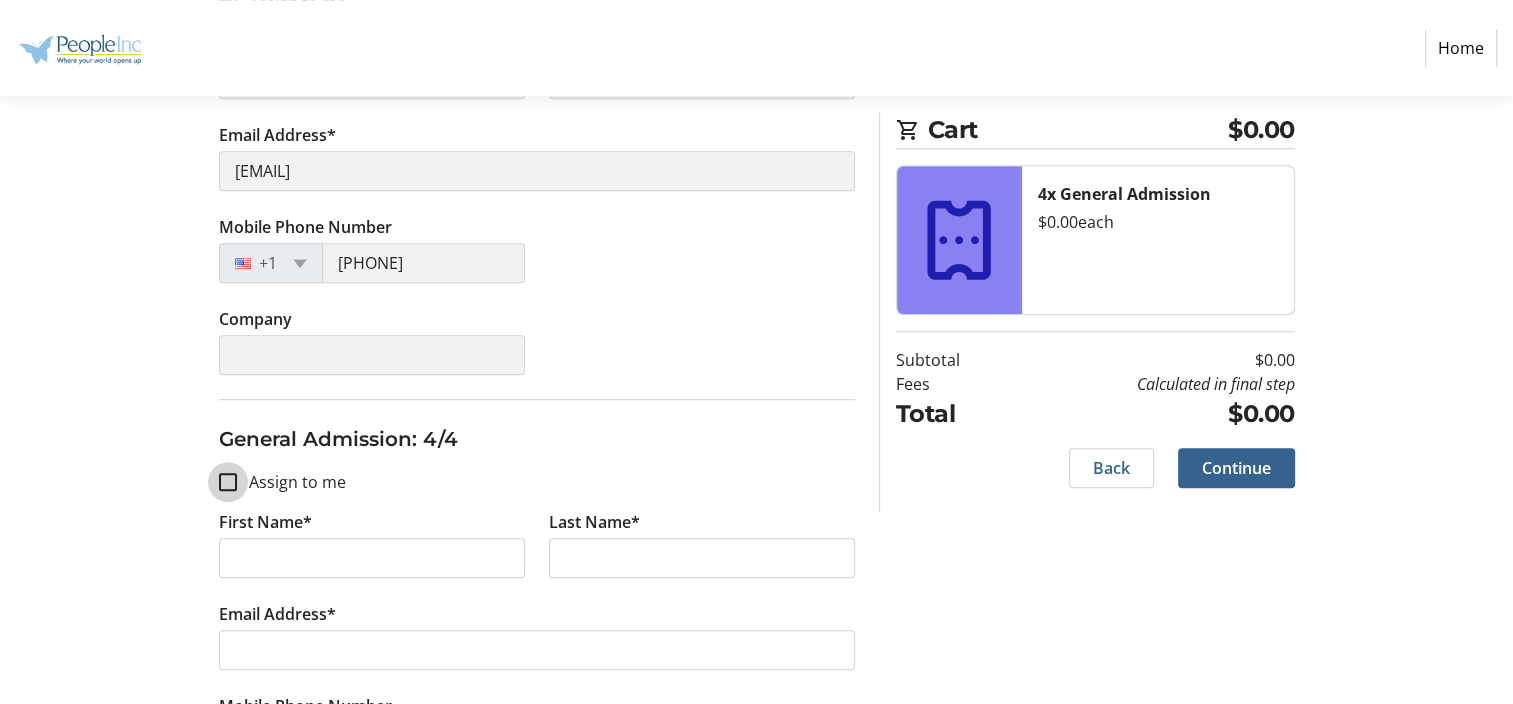 click on "Assign to me" at bounding box center (228, 482) 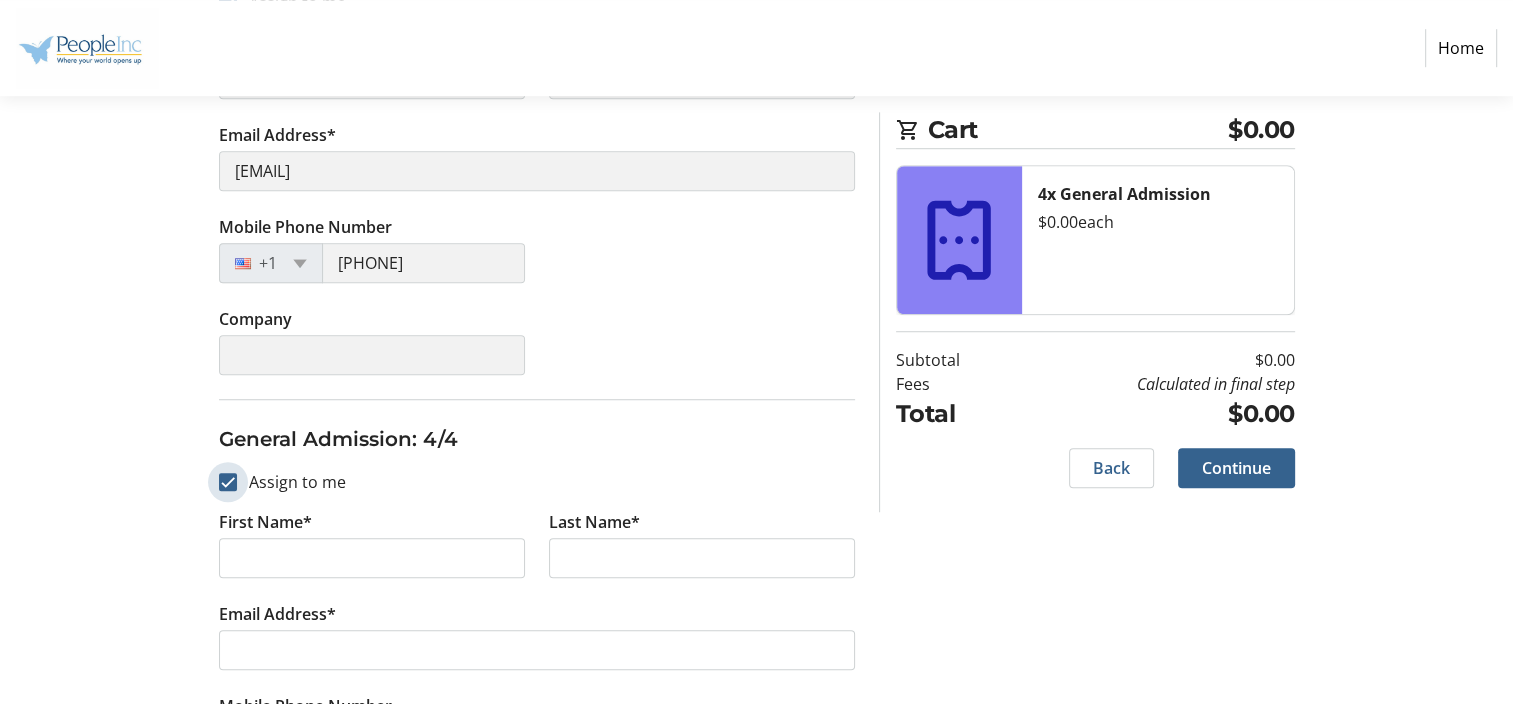 checkbox on "true" 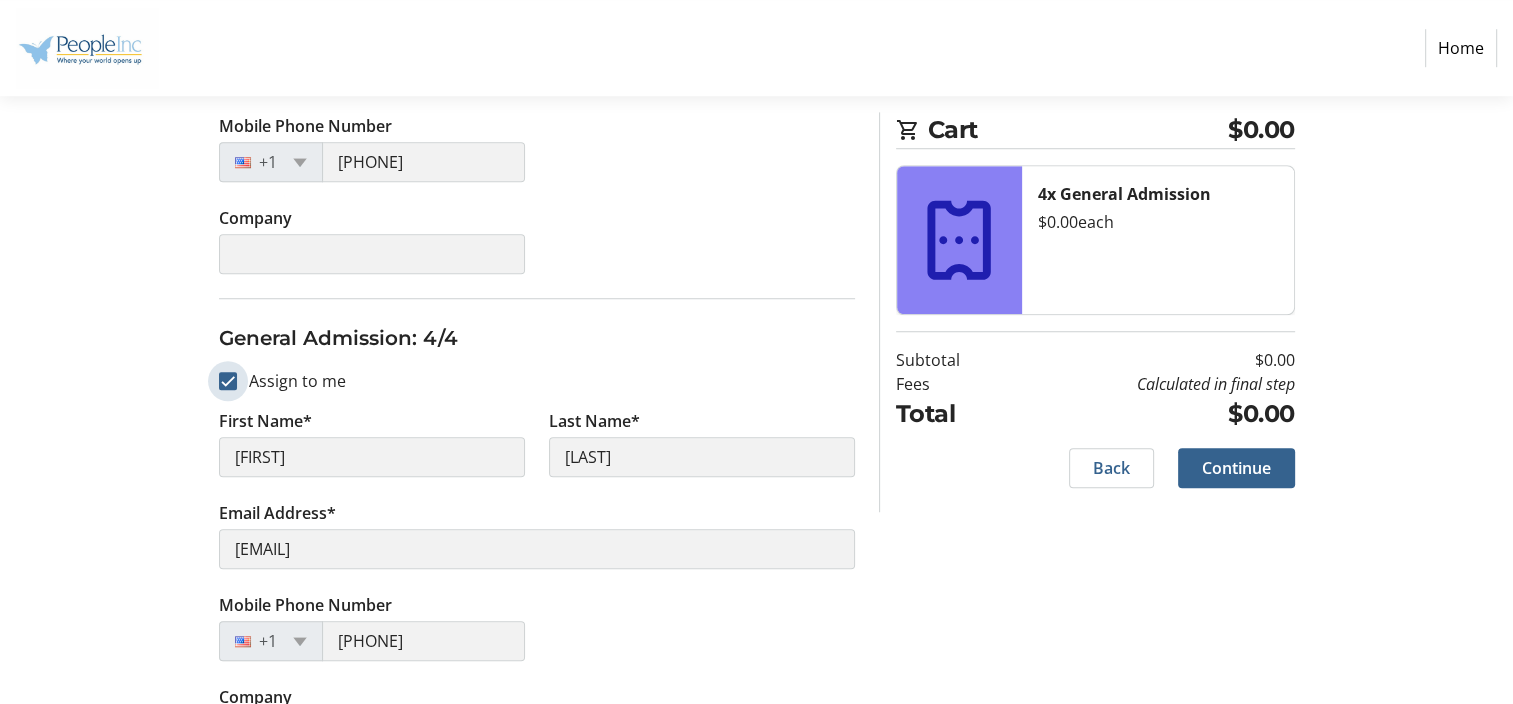 scroll, scrollTop: 1568, scrollLeft: 0, axis: vertical 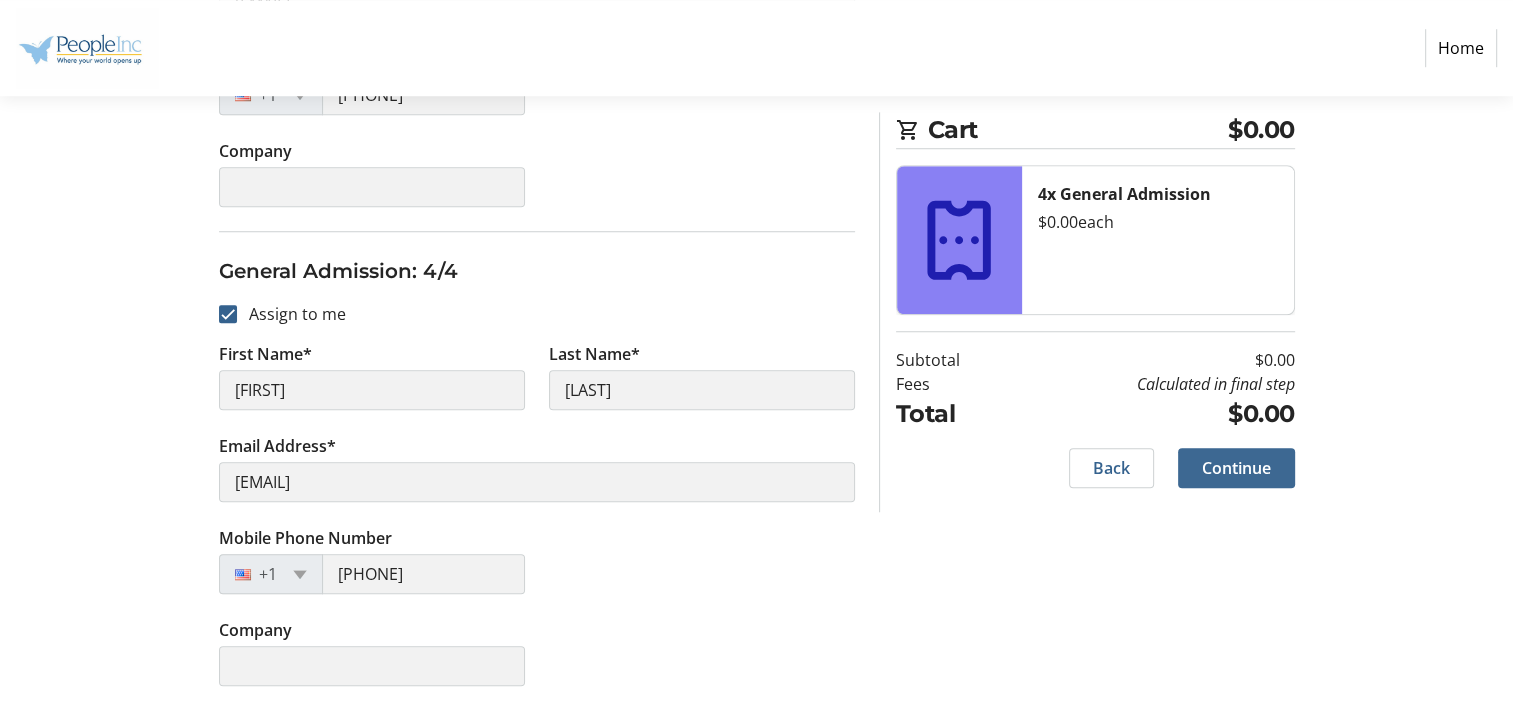 click at bounding box center [1236, 468] 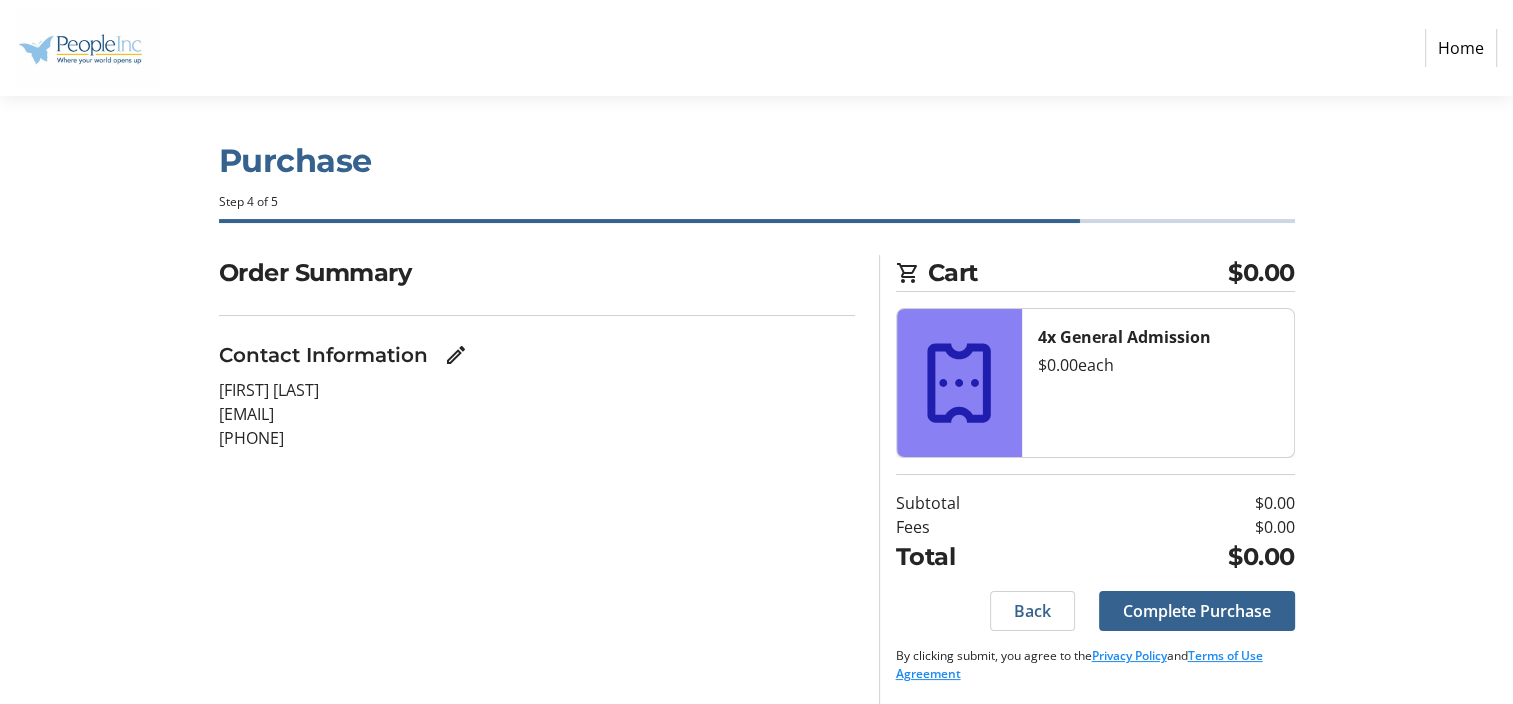scroll, scrollTop: 9, scrollLeft: 0, axis: vertical 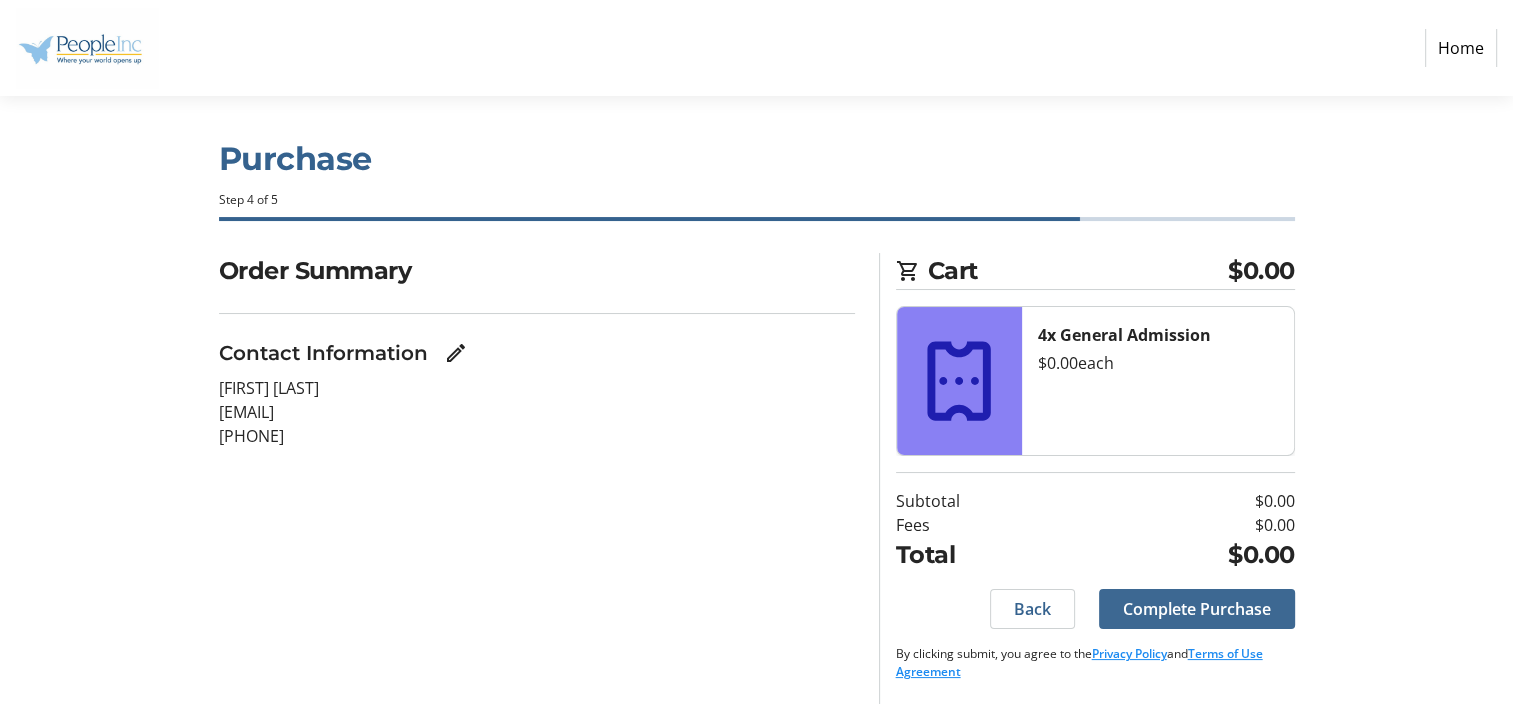 click on "Complete Purchase" at bounding box center (1197, 609) 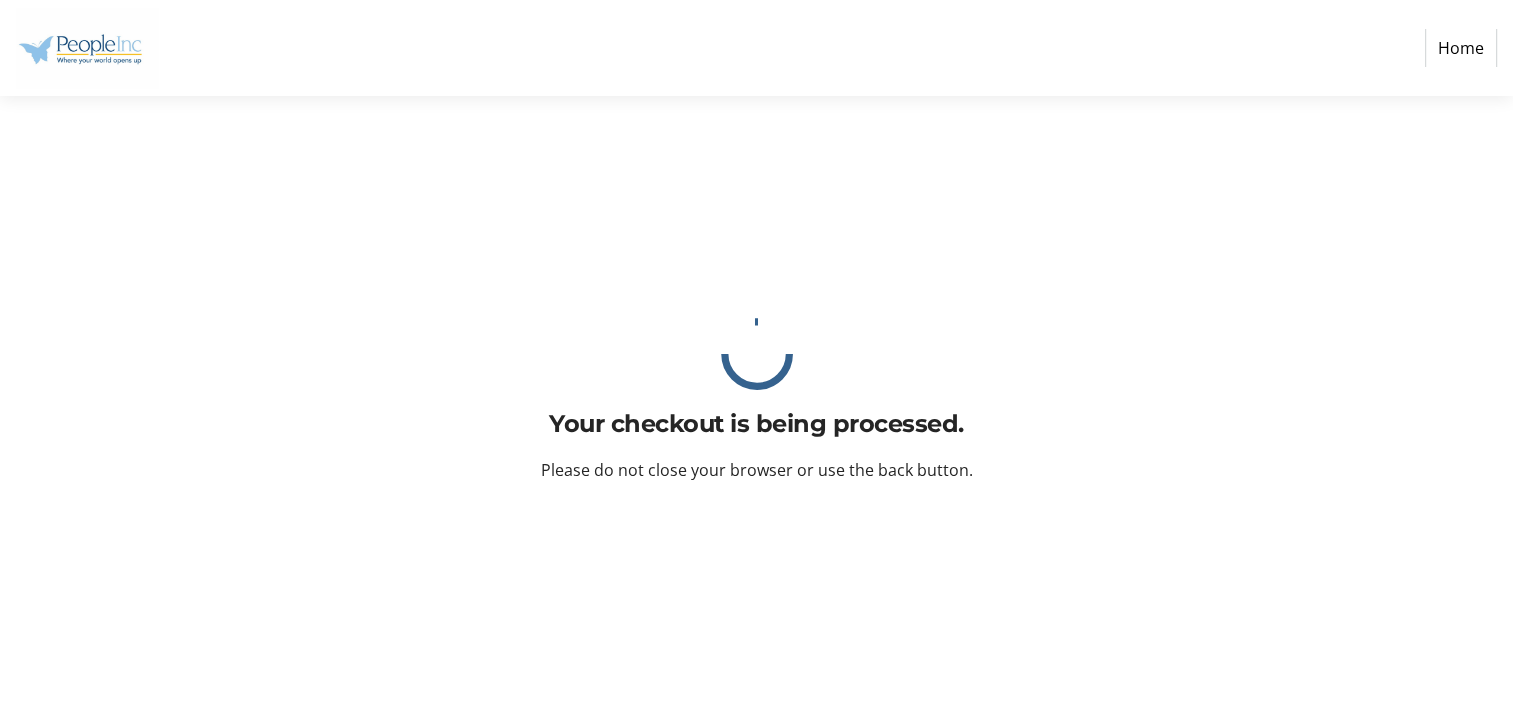 scroll, scrollTop: 0, scrollLeft: 0, axis: both 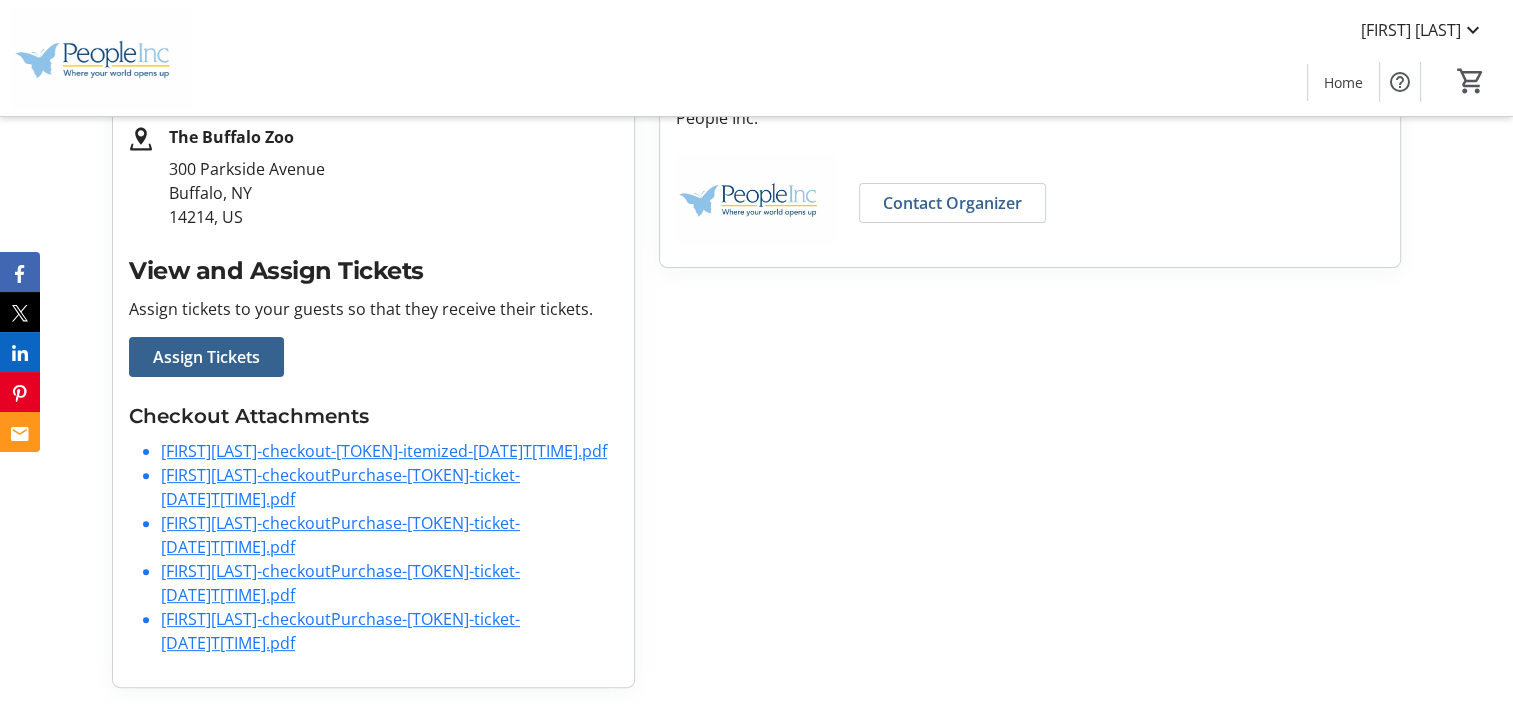 click on "DarSheenTurner-checkoutPurchase-JwehchZIHXR-ticket-2025-07-09T20-00-38-860Z.pdf" at bounding box center [340, 631] 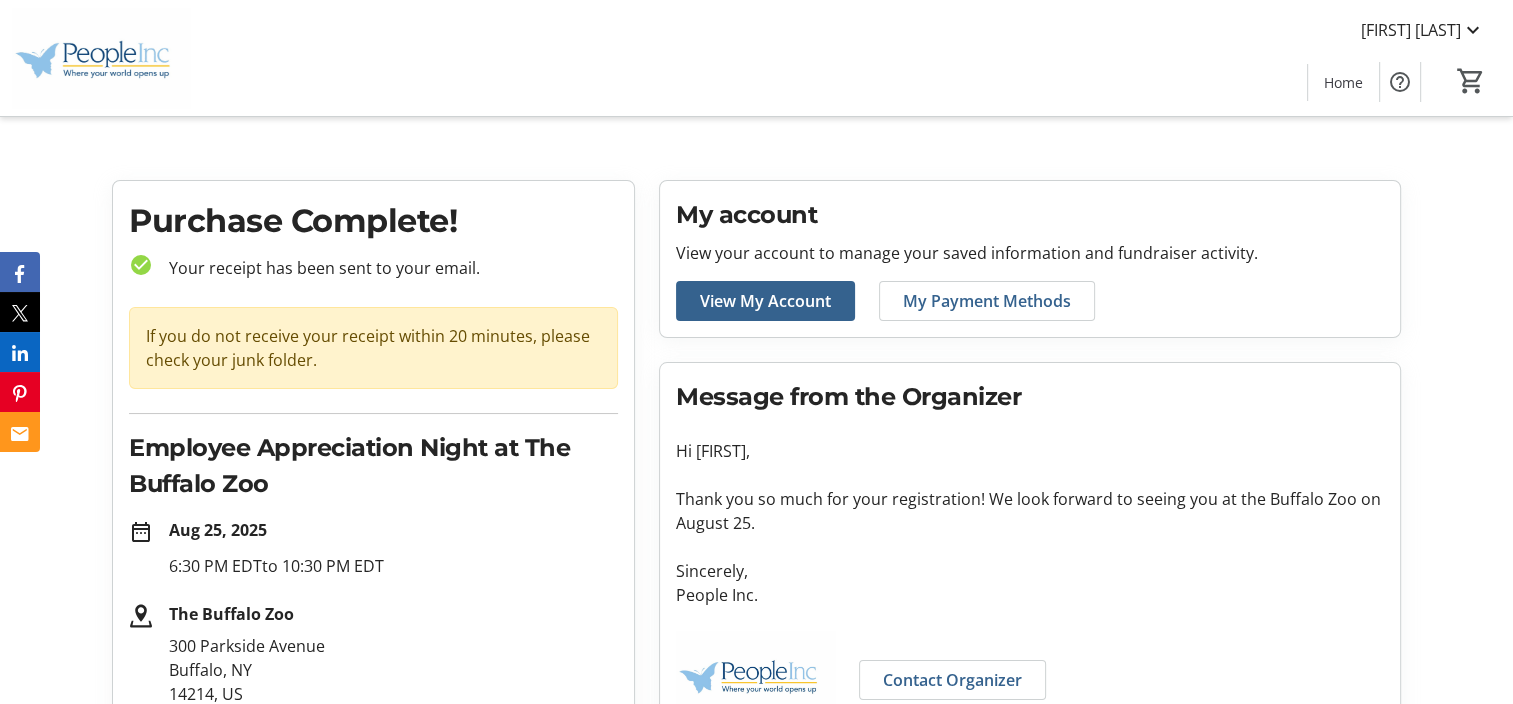 scroll, scrollTop: 0, scrollLeft: 0, axis: both 